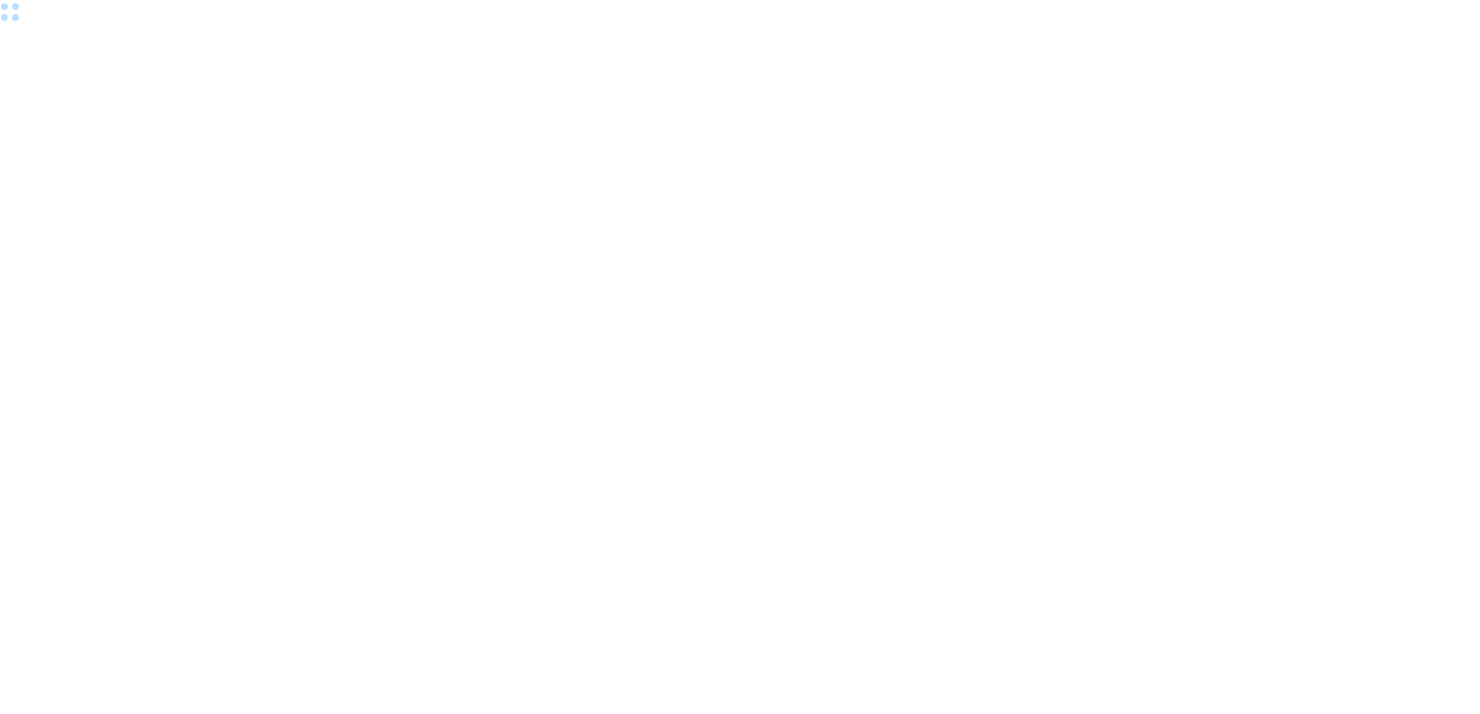 scroll, scrollTop: 0, scrollLeft: 0, axis: both 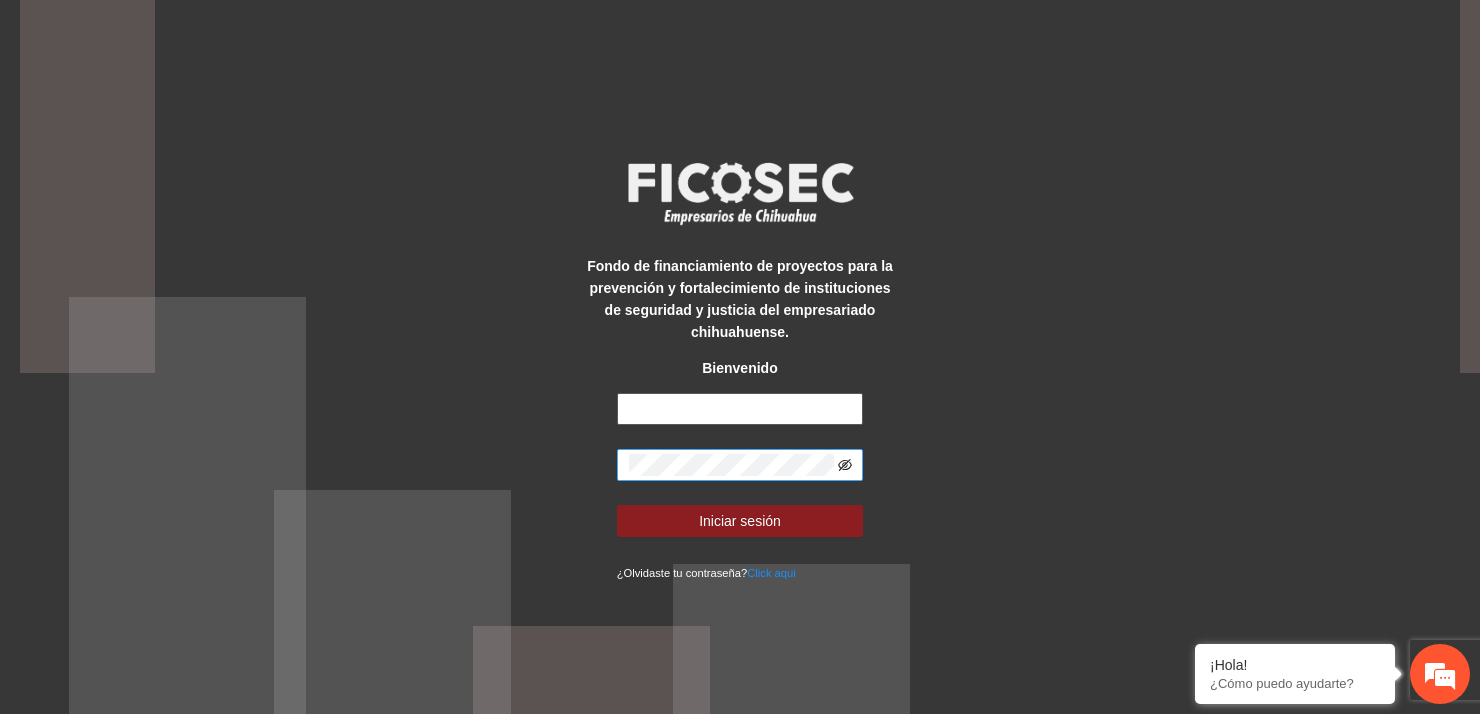type on "**********" 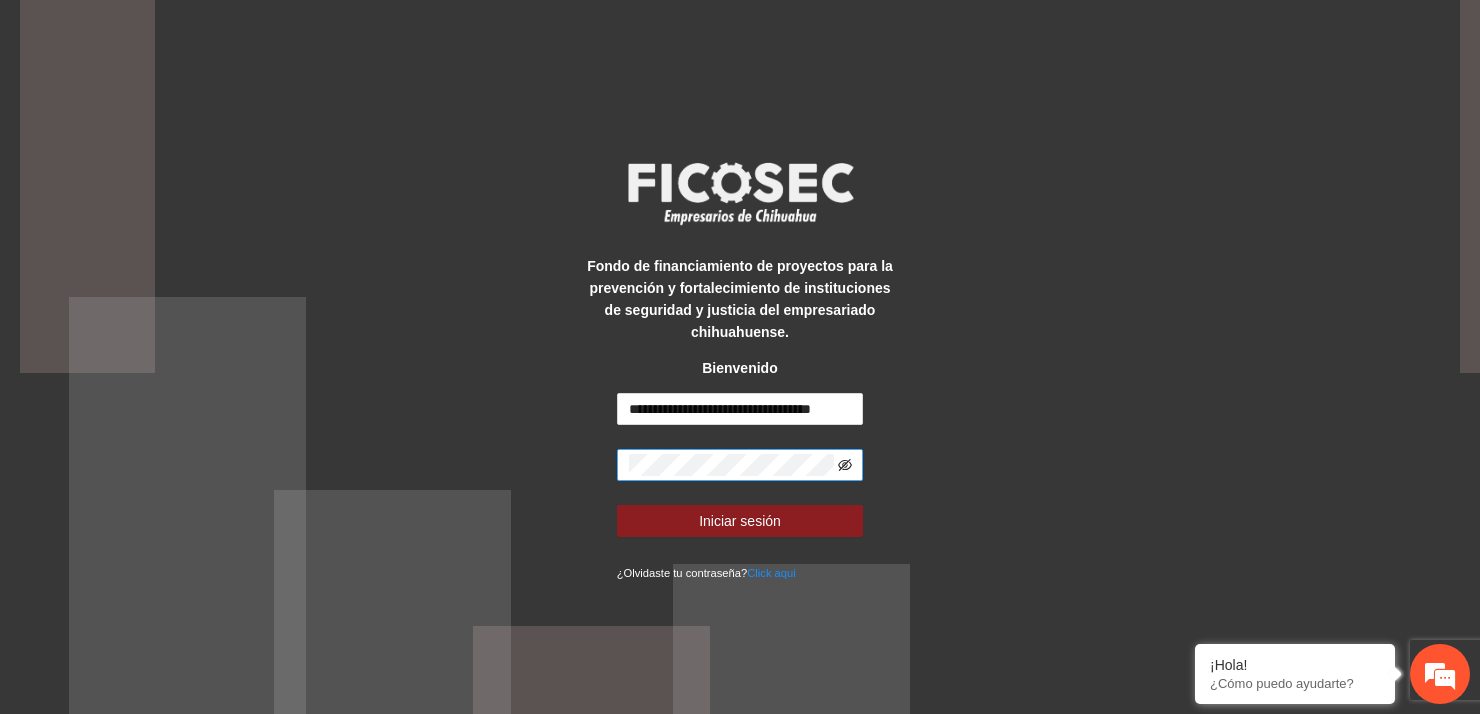 click 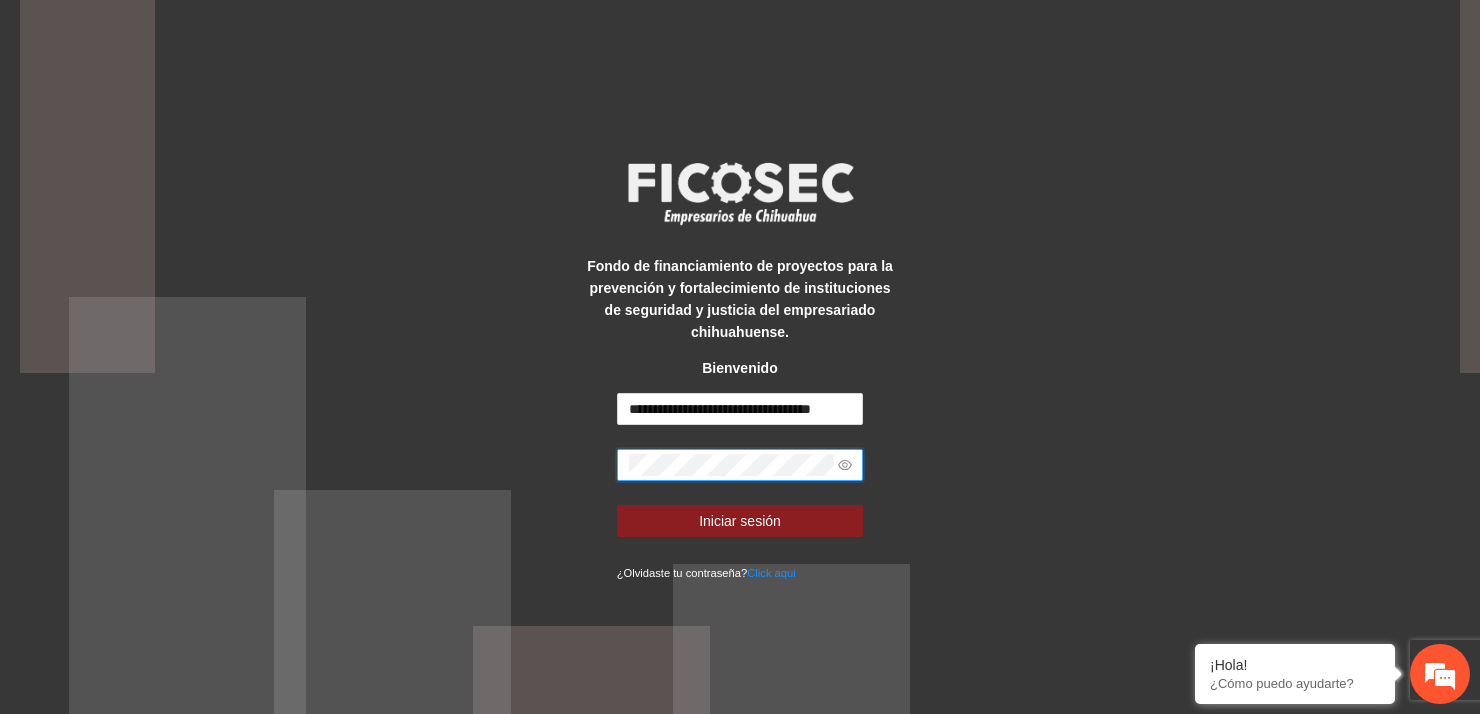 click on "Fondo de financiamiento de proyectos para la prevención y fortalecimiento de instituciones de seguridad y justicia del empresariado [CITY]. Bienvenido [MASKED_INFO] Iniciar sesión ¿Olvidaste tu contraseña?   Click aqui" at bounding box center (740, 357) 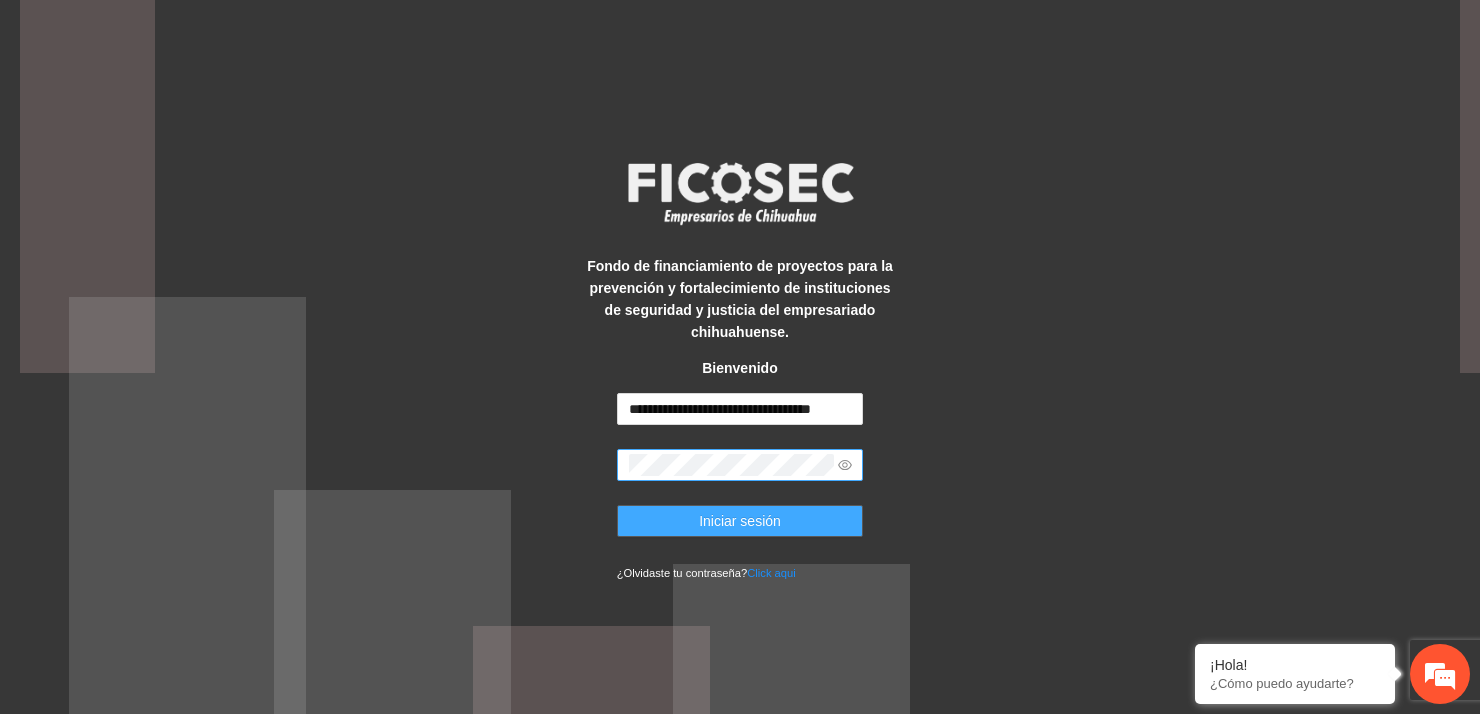 click on "Iniciar sesión" at bounding box center (740, 521) 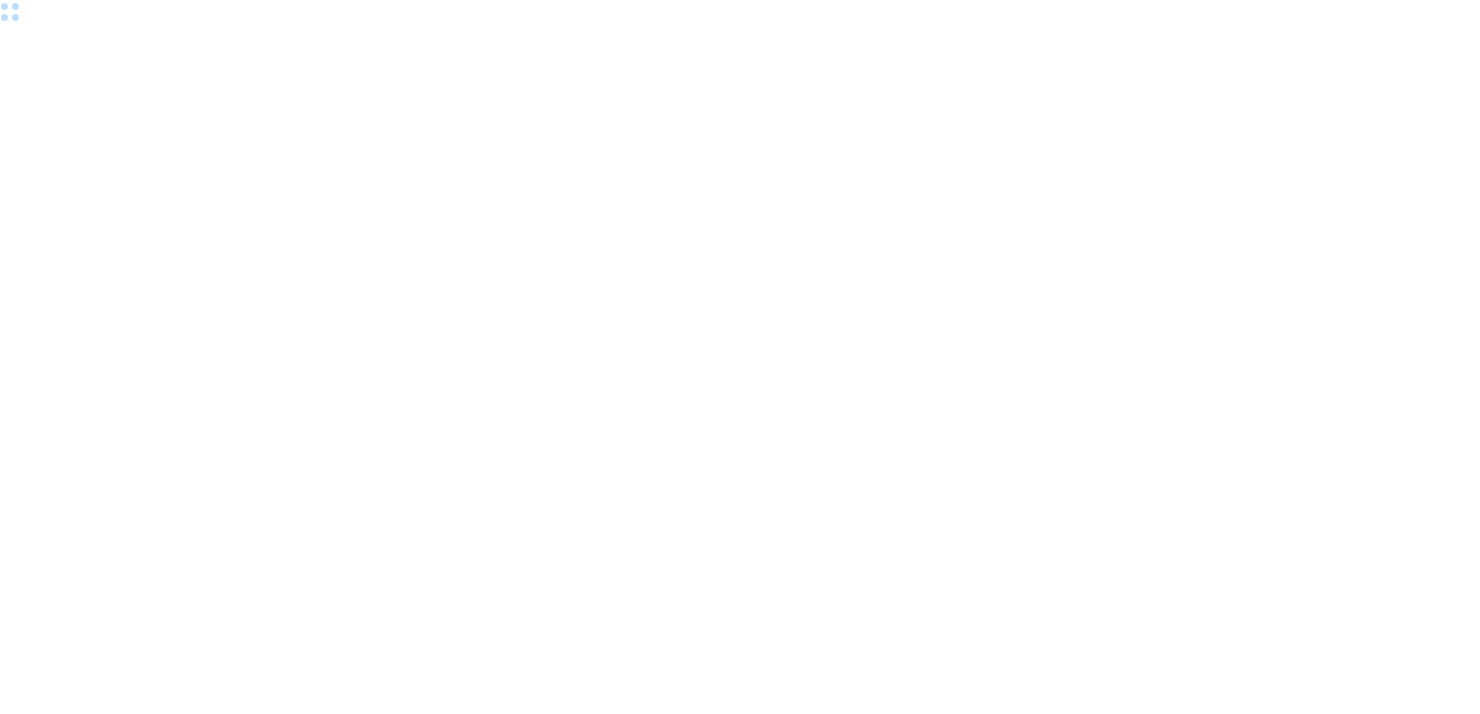 scroll, scrollTop: 0, scrollLeft: 0, axis: both 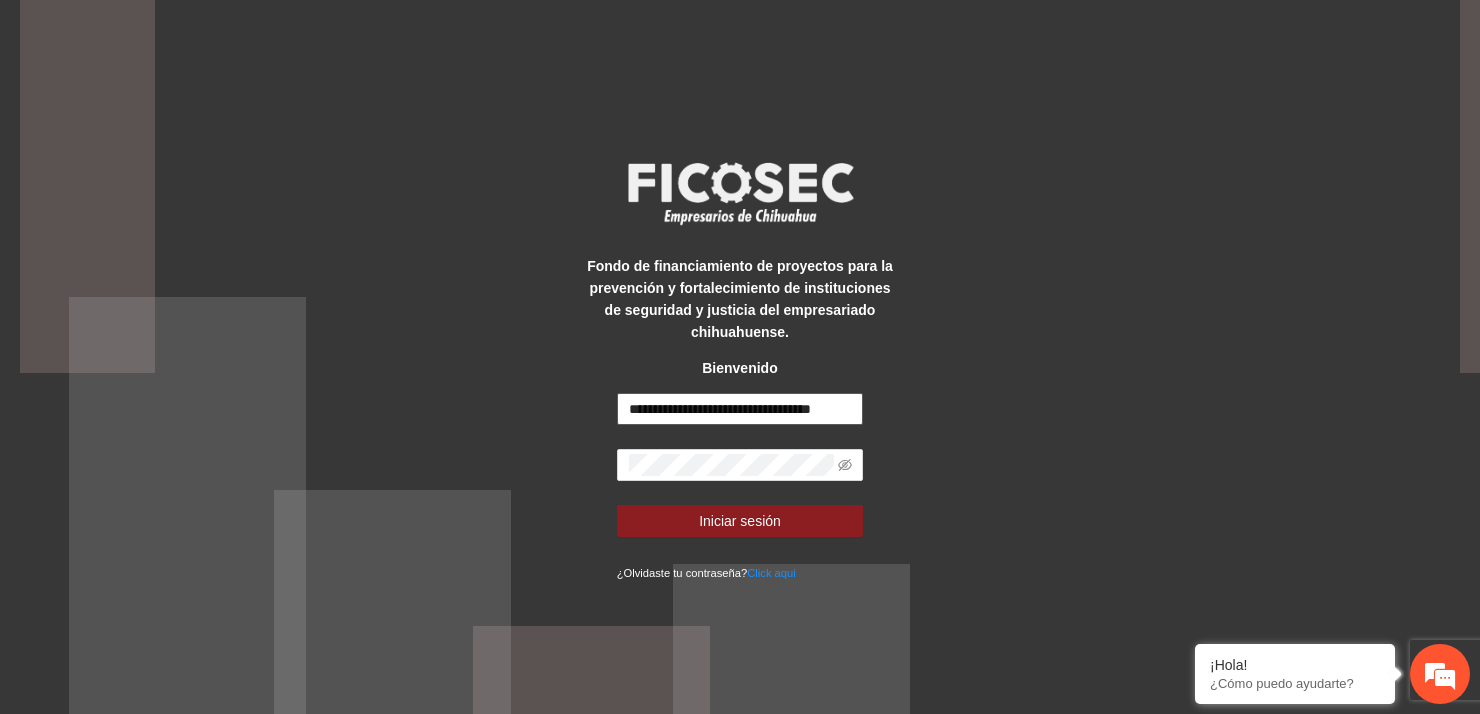 drag, startPoint x: 855, startPoint y: 412, endPoint x: 604, endPoint y: 402, distance: 251.19913 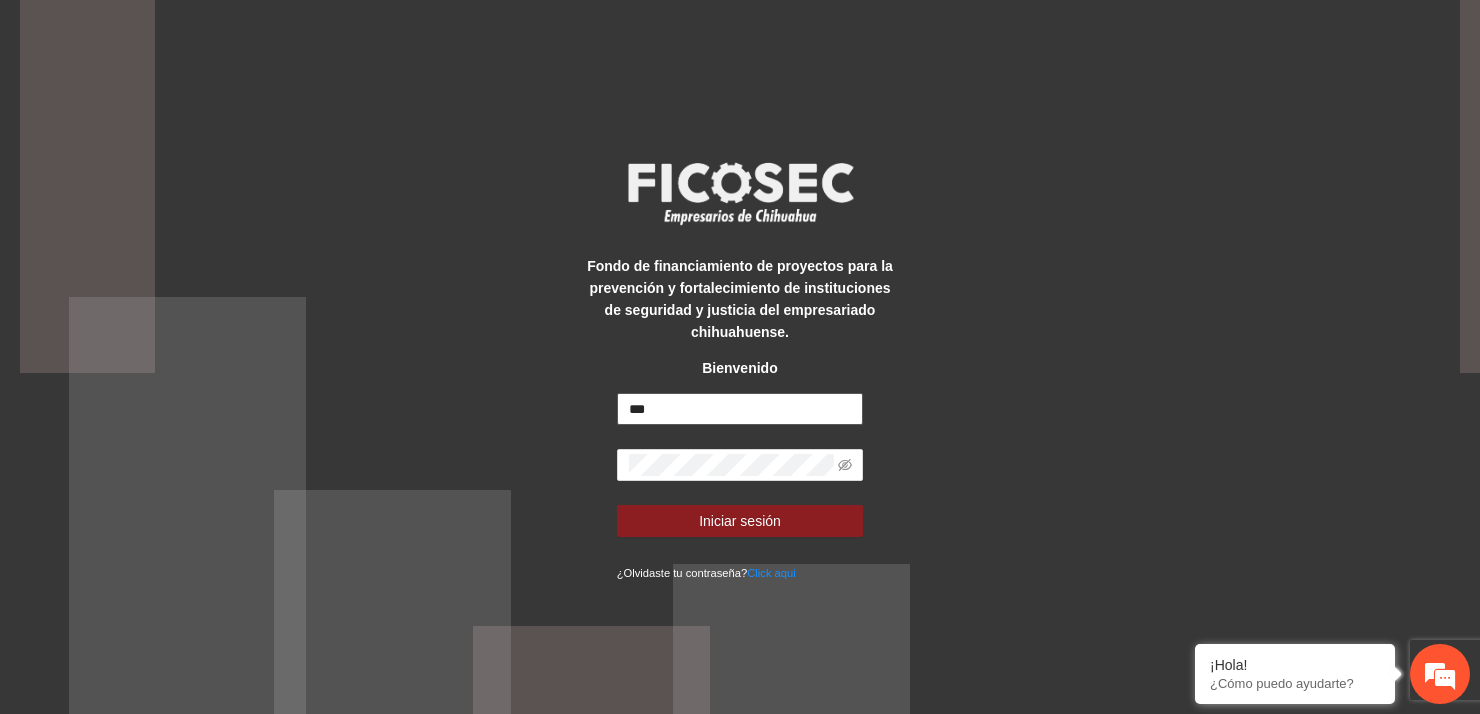 scroll, scrollTop: 0, scrollLeft: 0, axis: both 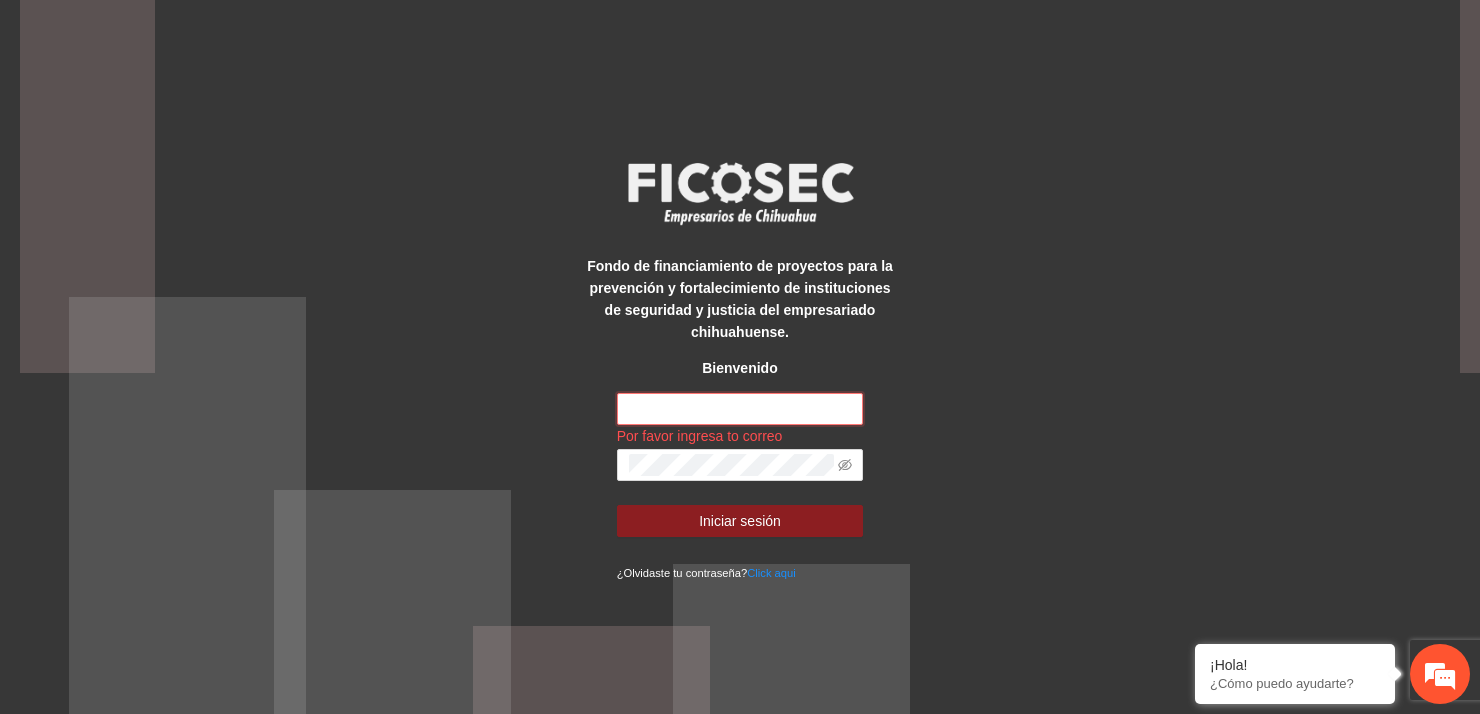 paste on "**********" 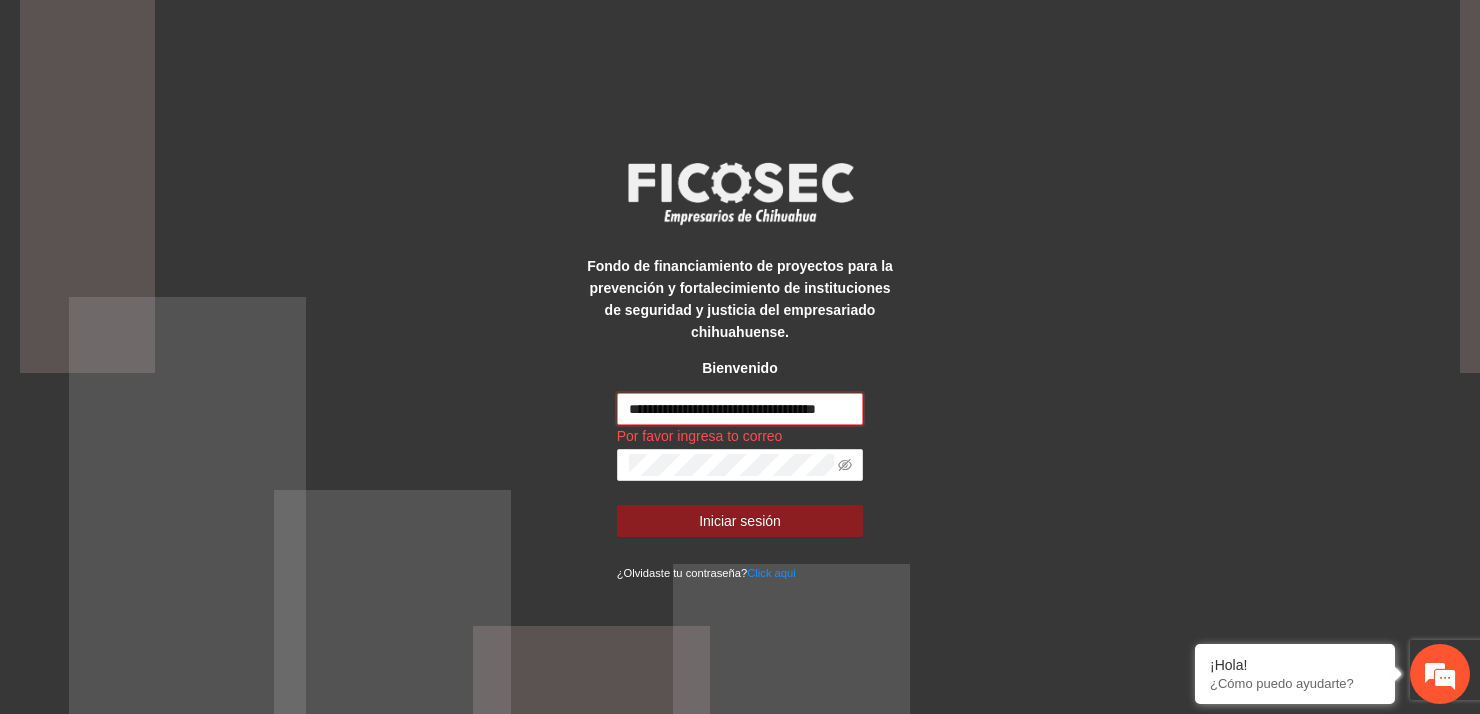 scroll, scrollTop: 0, scrollLeft: 23, axis: horizontal 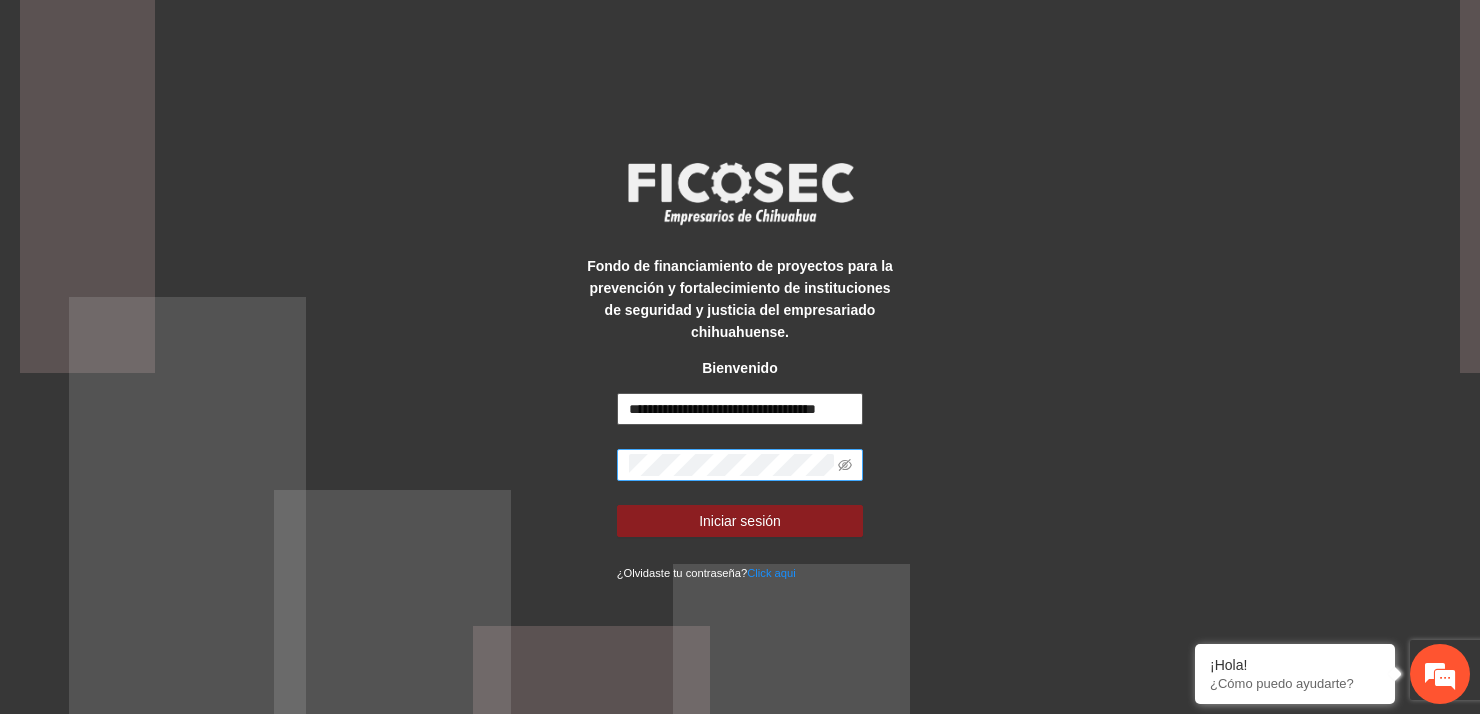 type on "**********" 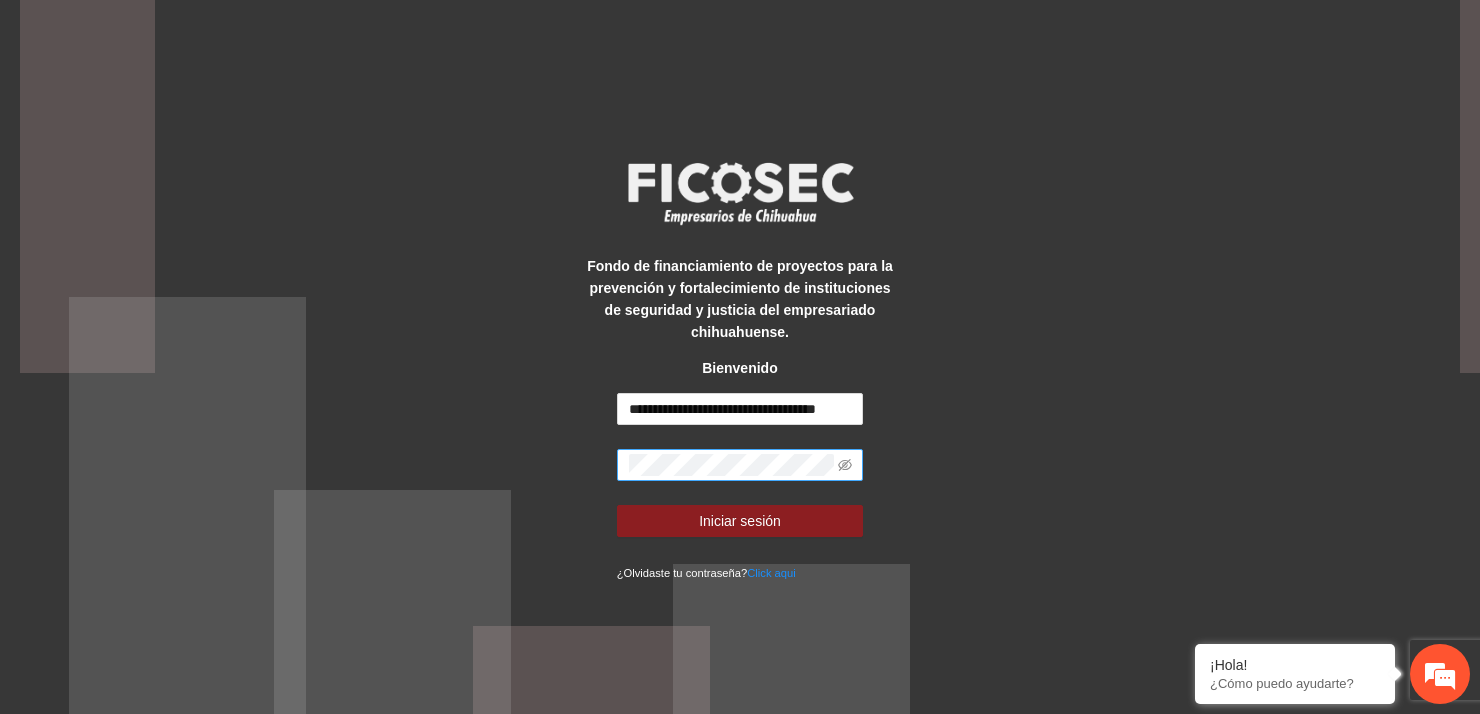 scroll, scrollTop: 0, scrollLeft: 0, axis: both 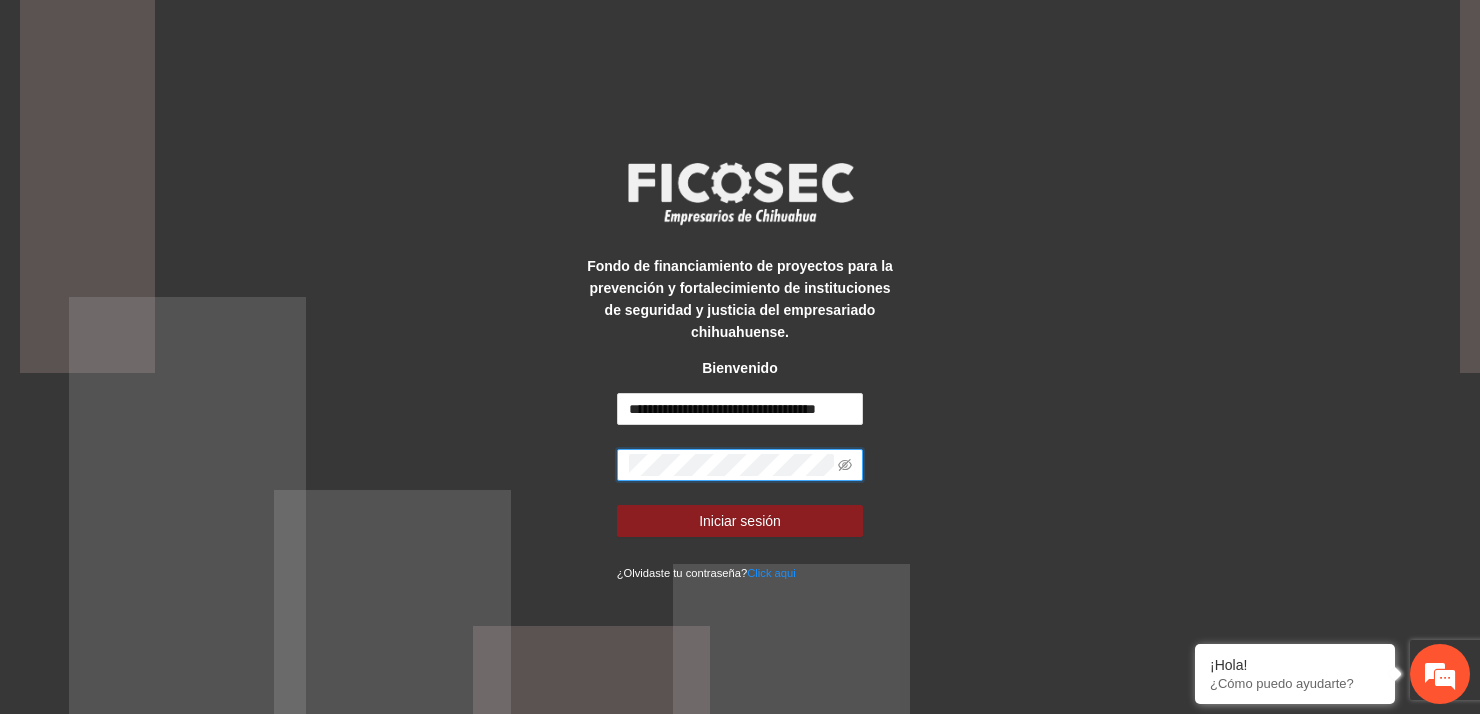 click on "**********" at bounding box center (740, 357) 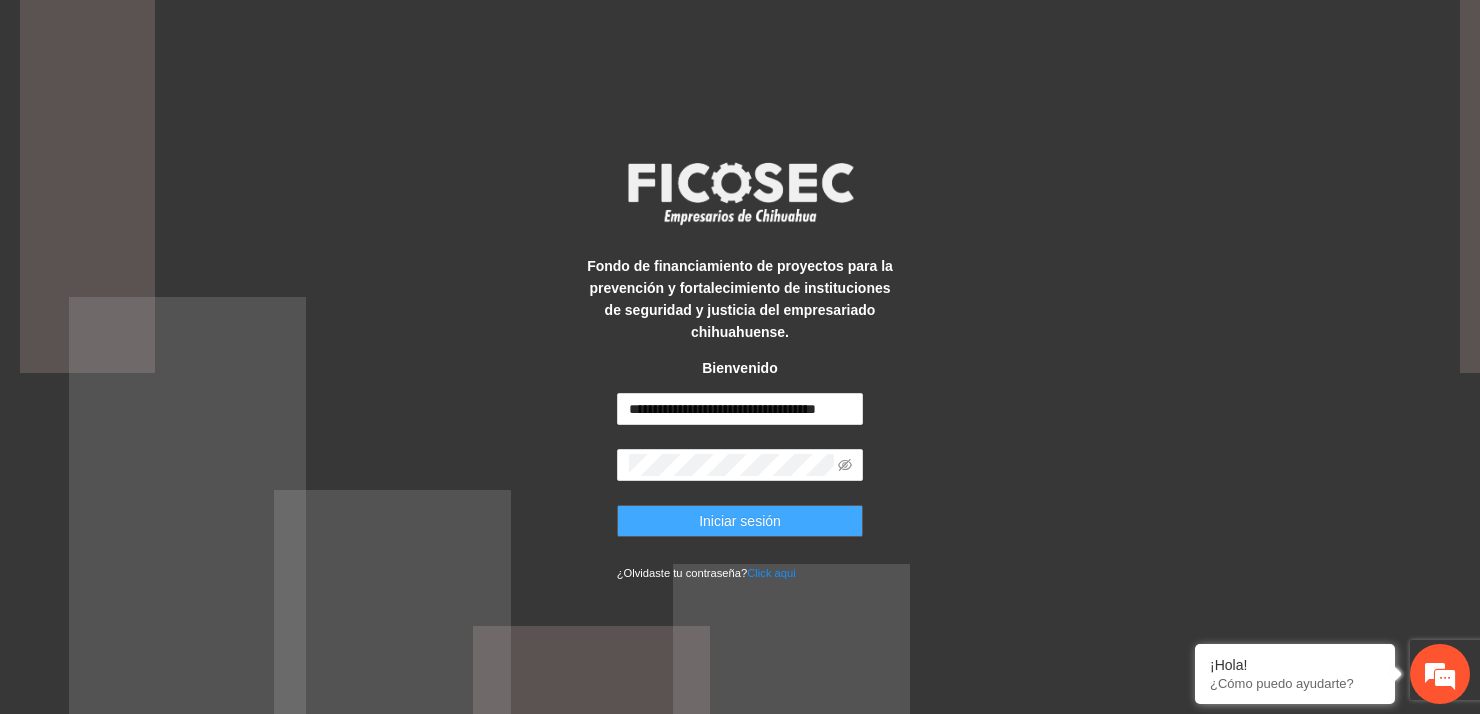 click on "Iniciar sesión" at bounding box center [740, 521] 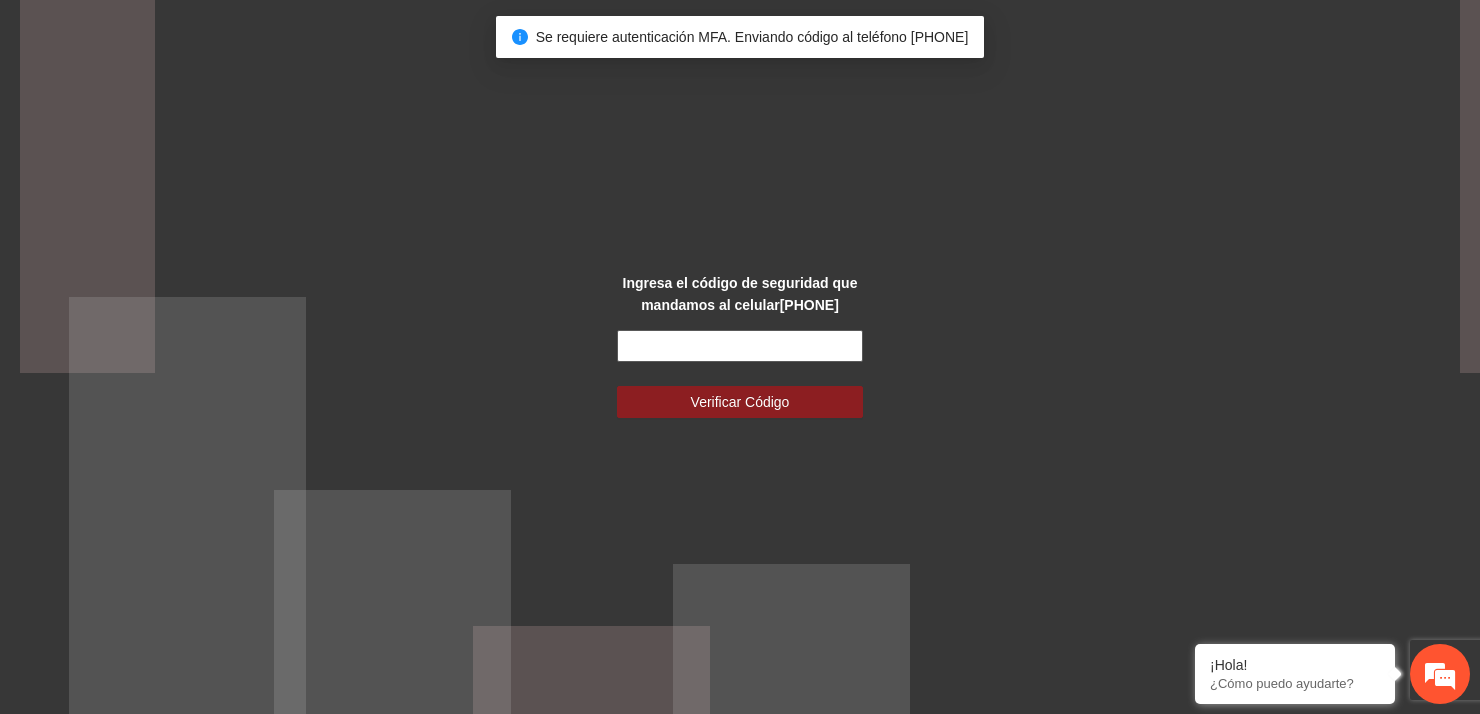 click at bounding box center [740, 346] 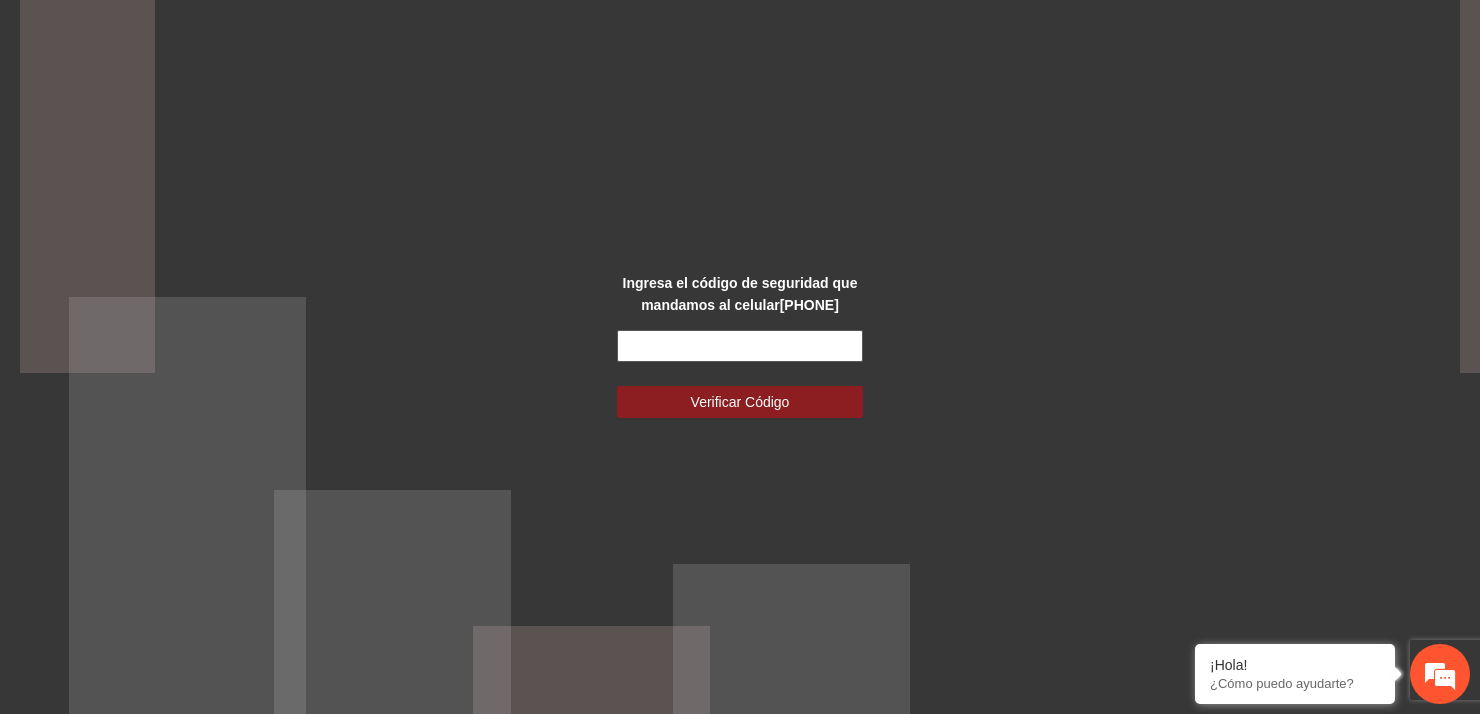click at bounding box center (740, 346) 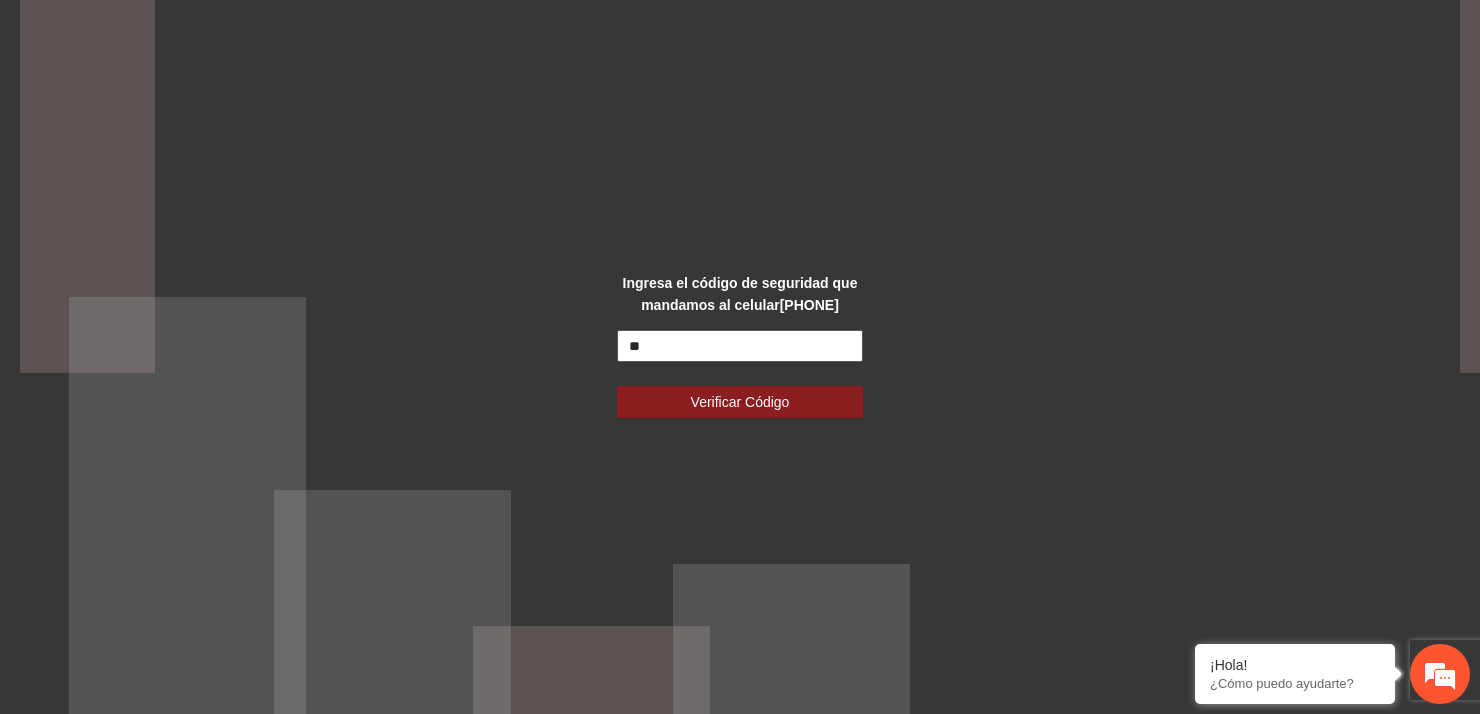 type on "*" 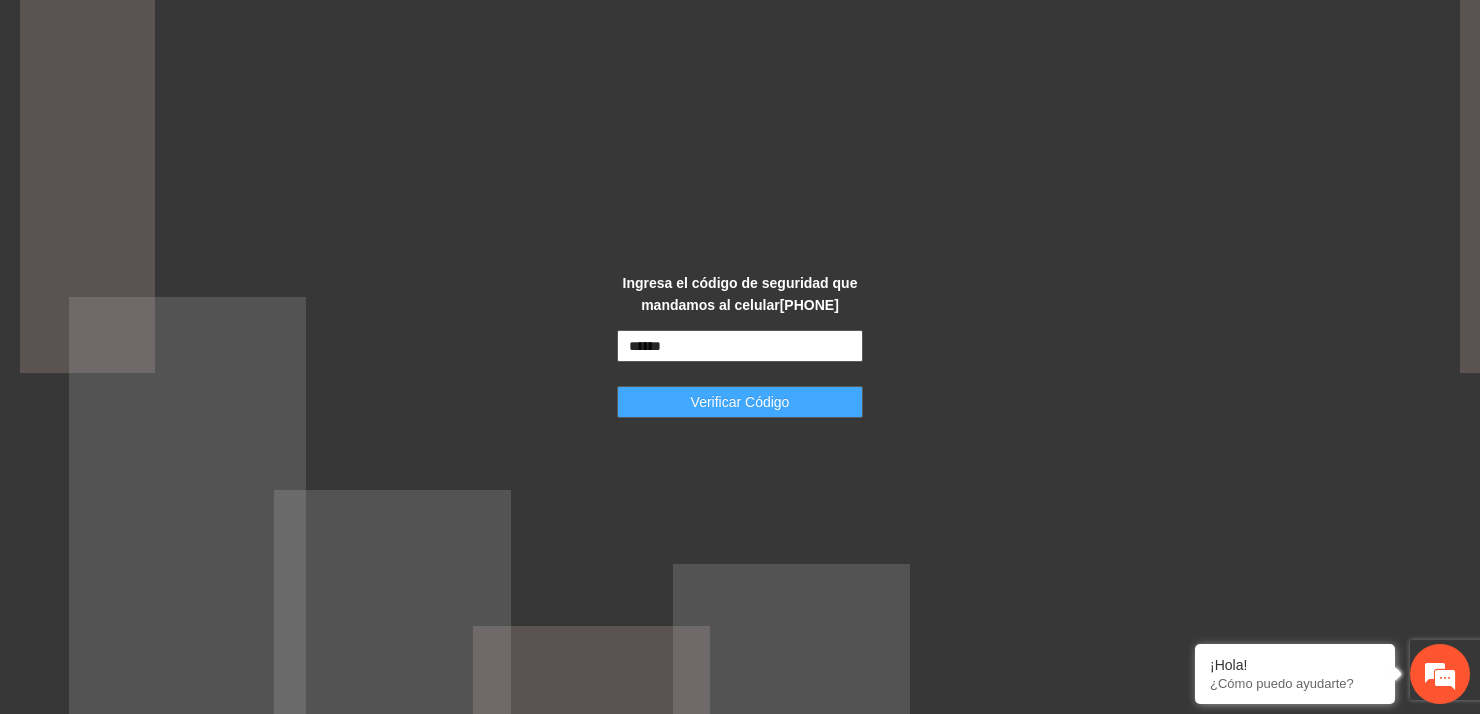 type on "******" 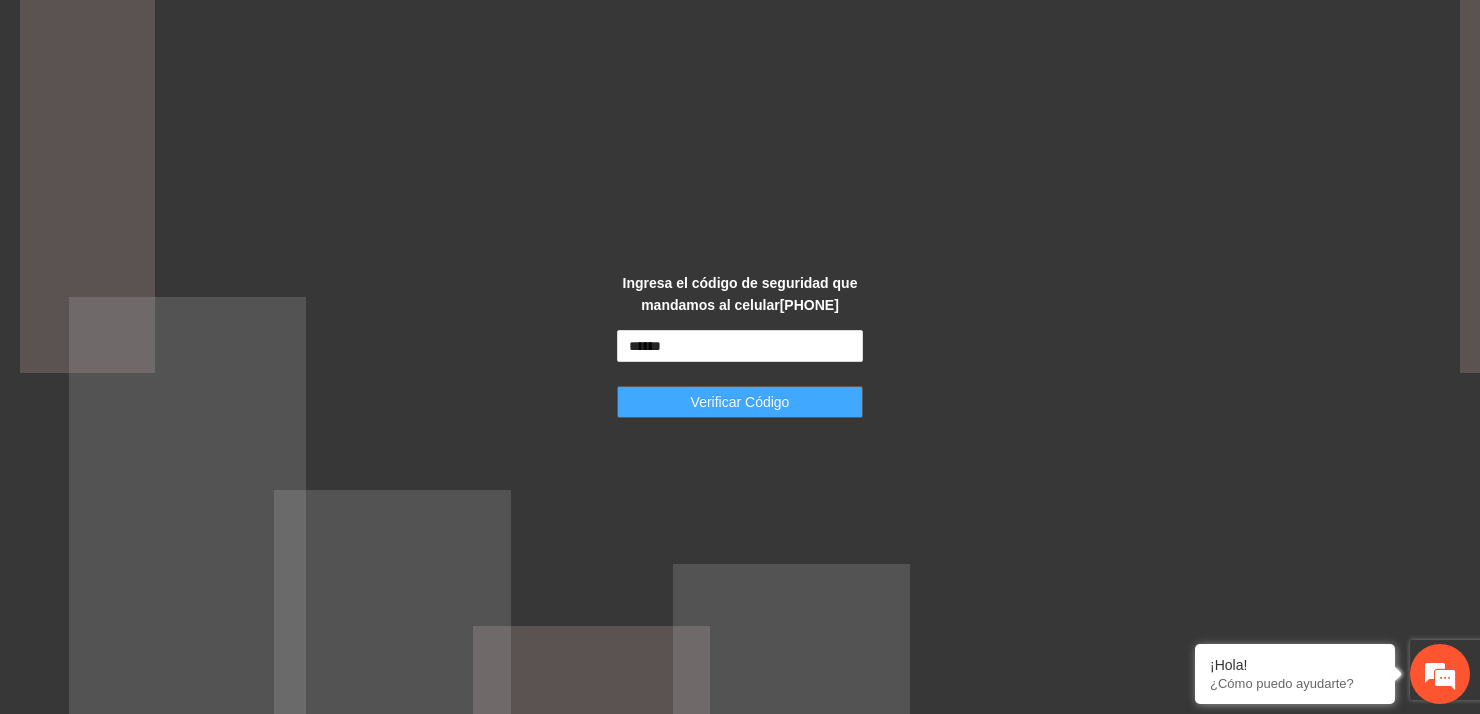 click on "Verificar Código" at bounding box center [740, 402] 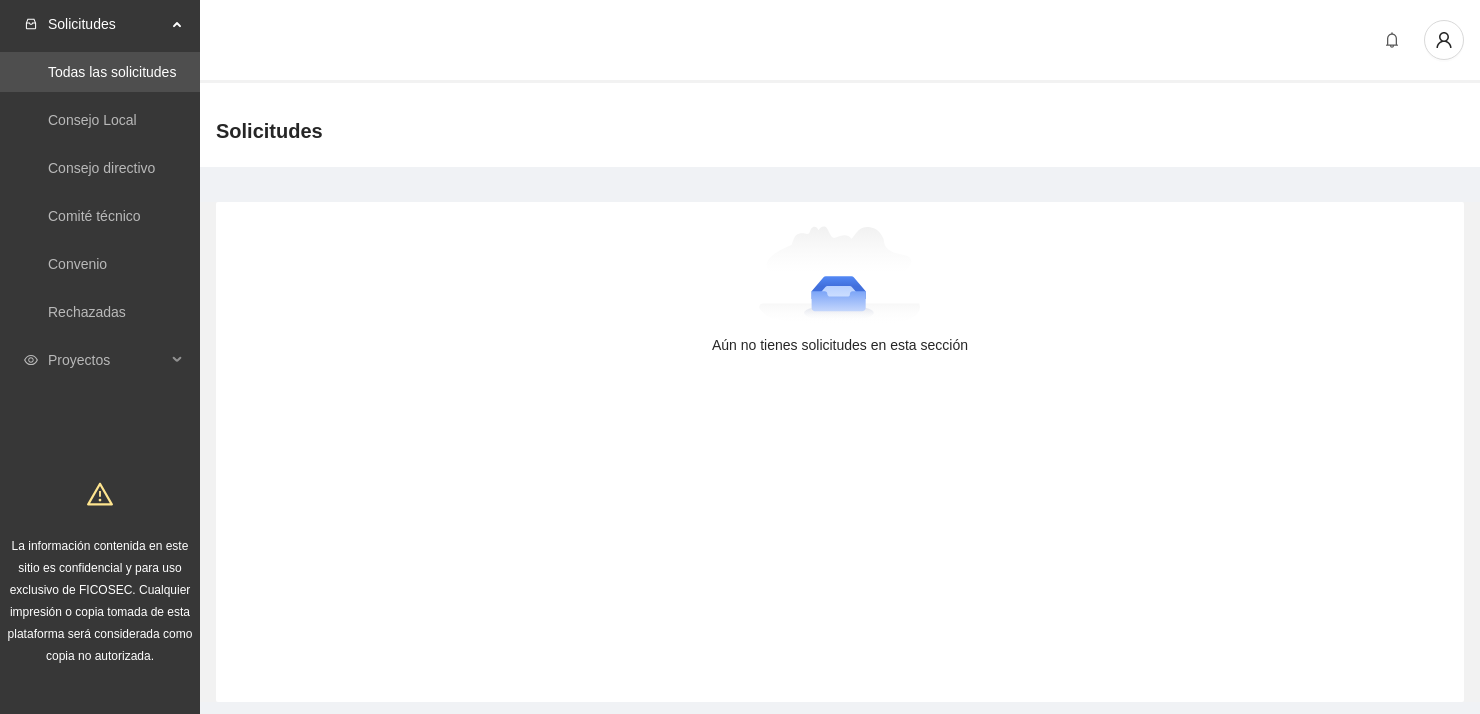 scroll, scrollTop: 0, scrollLeft: 0, axis: both 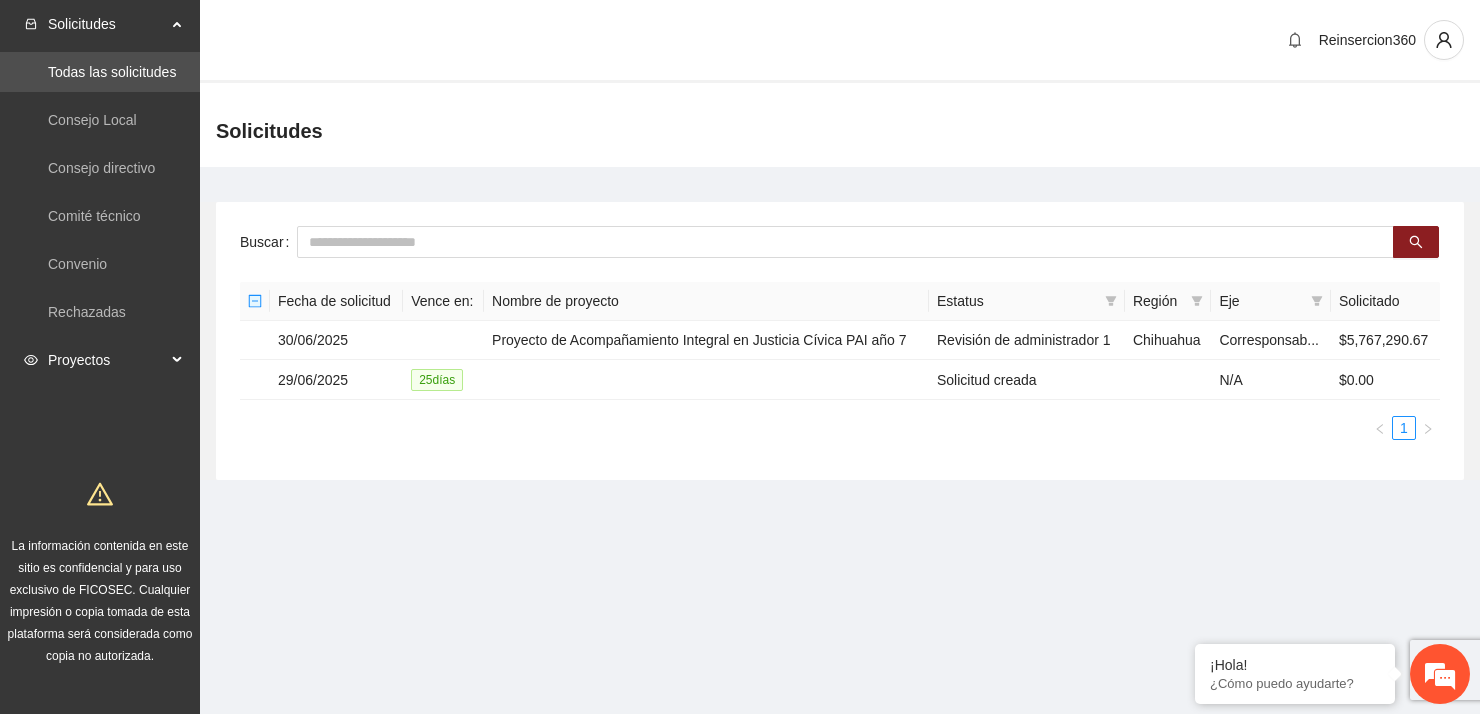 click on "Proyectos" at bounding box center (107, 360) 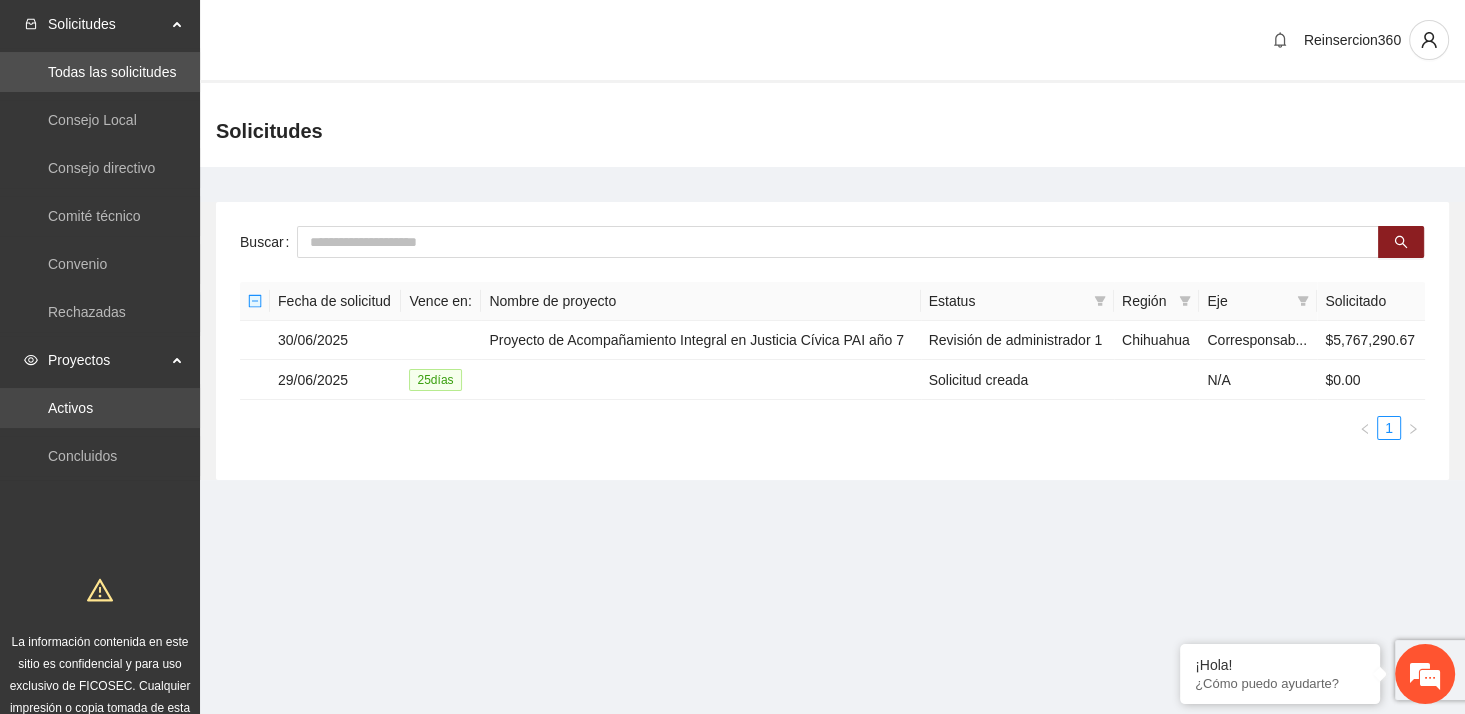 click on "Activos" at bounding box center (70, 408) 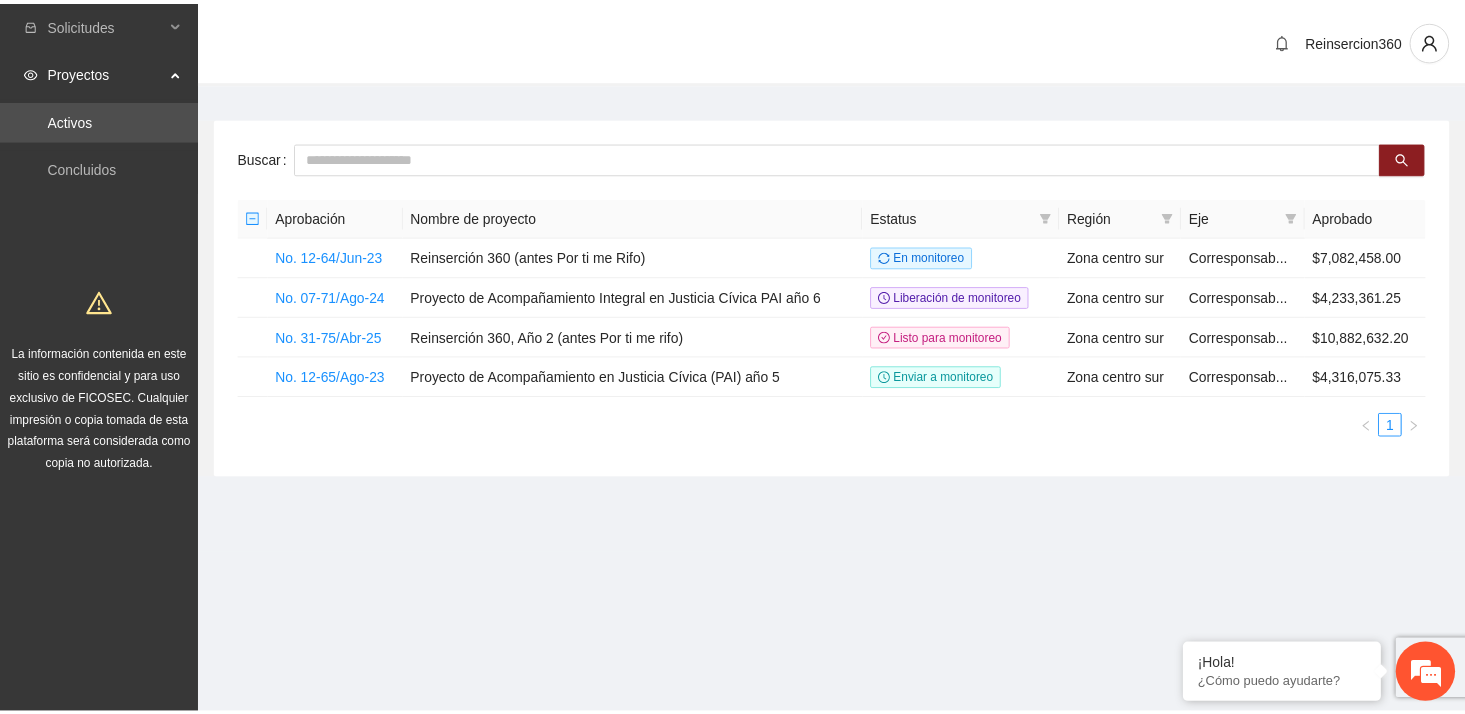 scroll, scrollTop: 0, scrollLeft: 0, axis: both 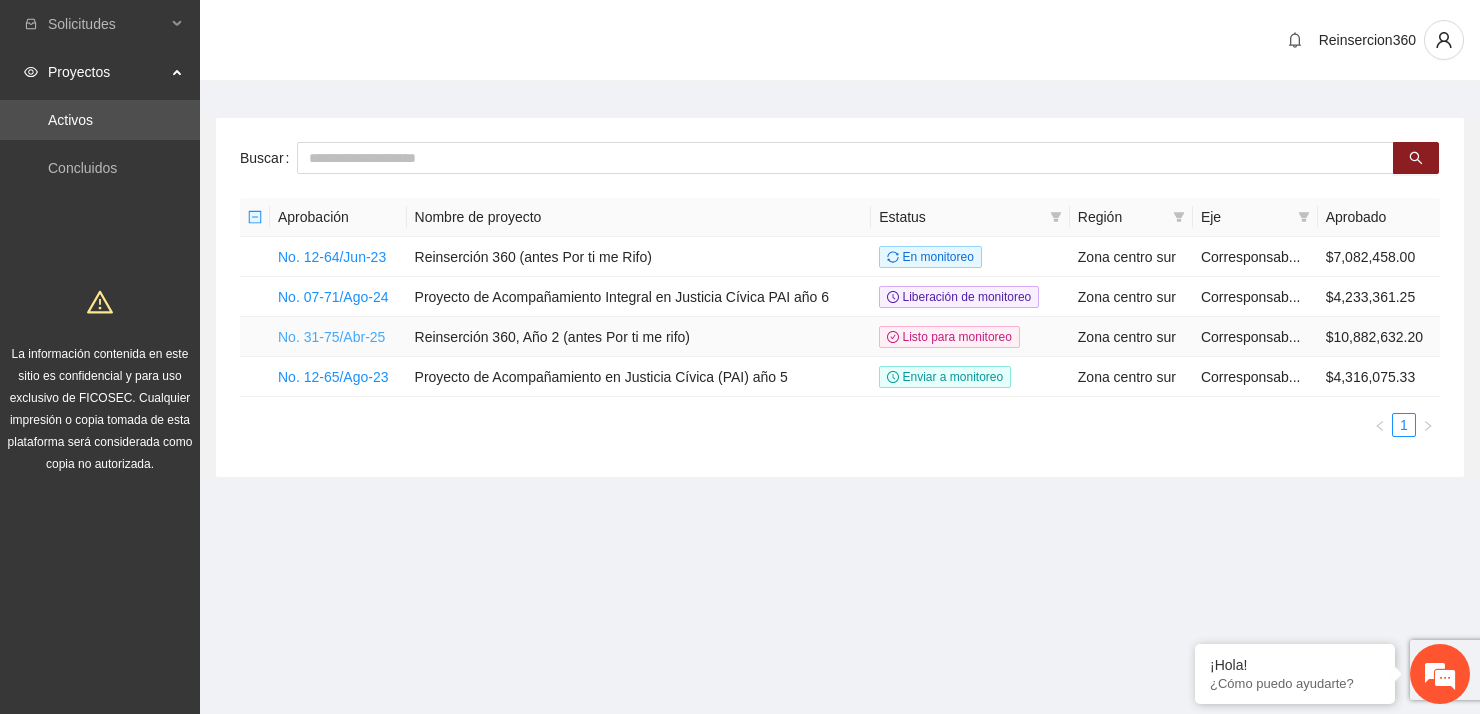 click on "No. 31-75/Abr-25" at bounding box center (331, 337) 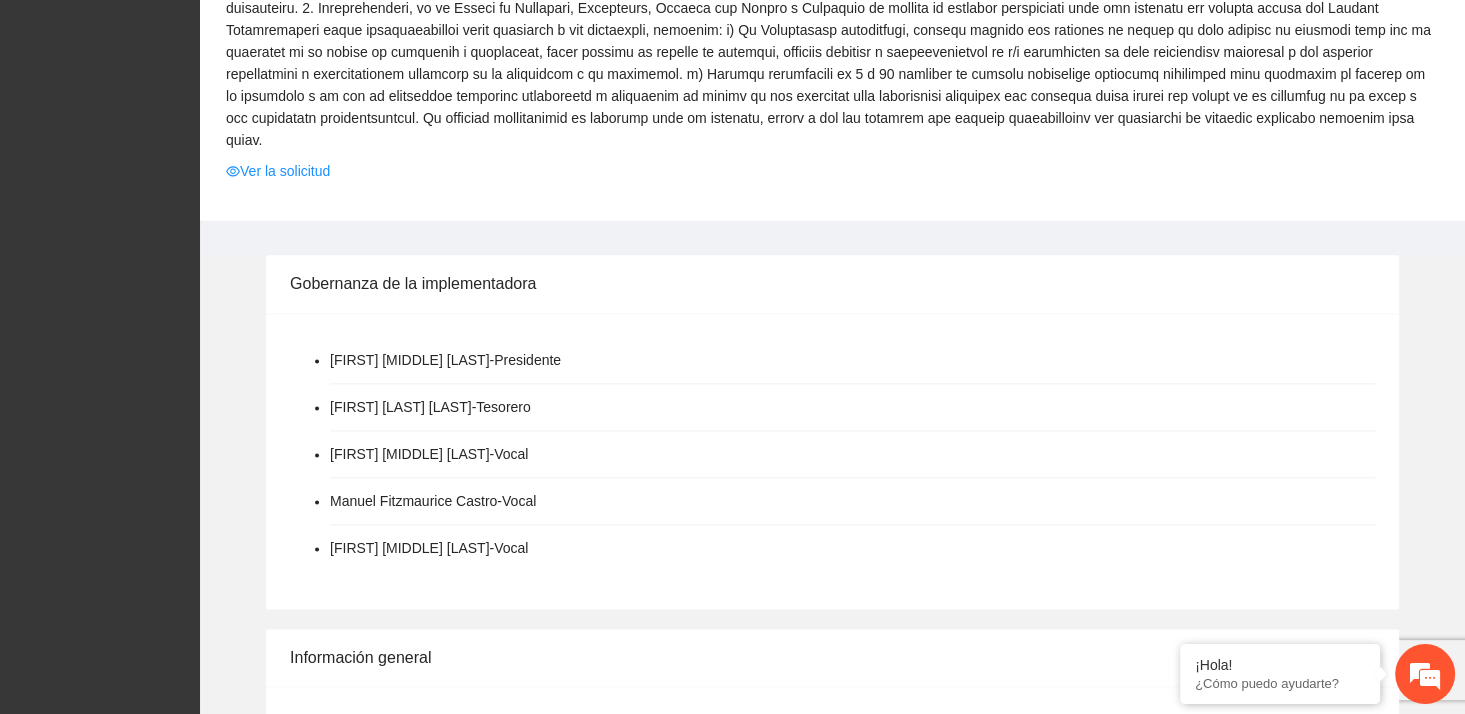 scroll, scrollTop: 2300, scrollLeft: 0, axis: vertical 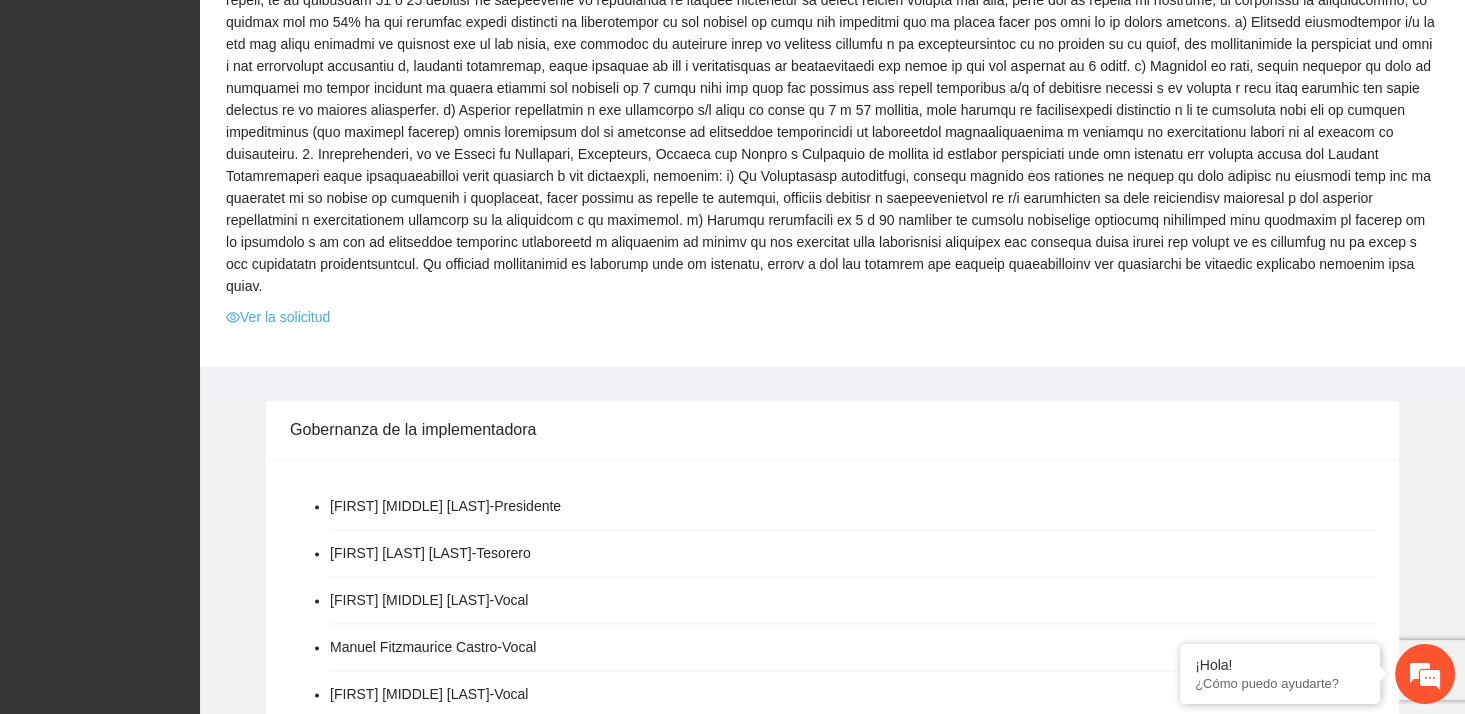 click on "Ver la solicitud" at bounding box center (278, 317) 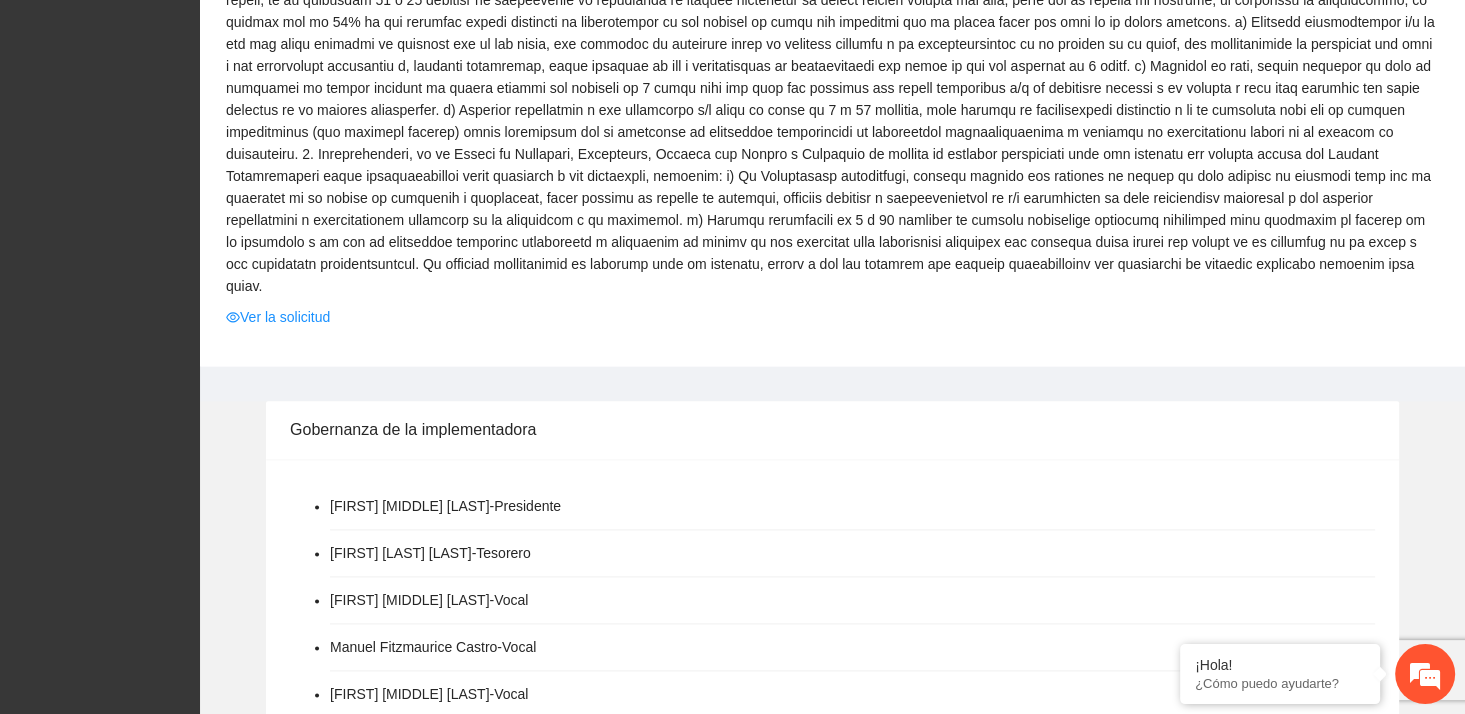 scroll, scrollTop: 0, scrollLeft: 0, axis: both 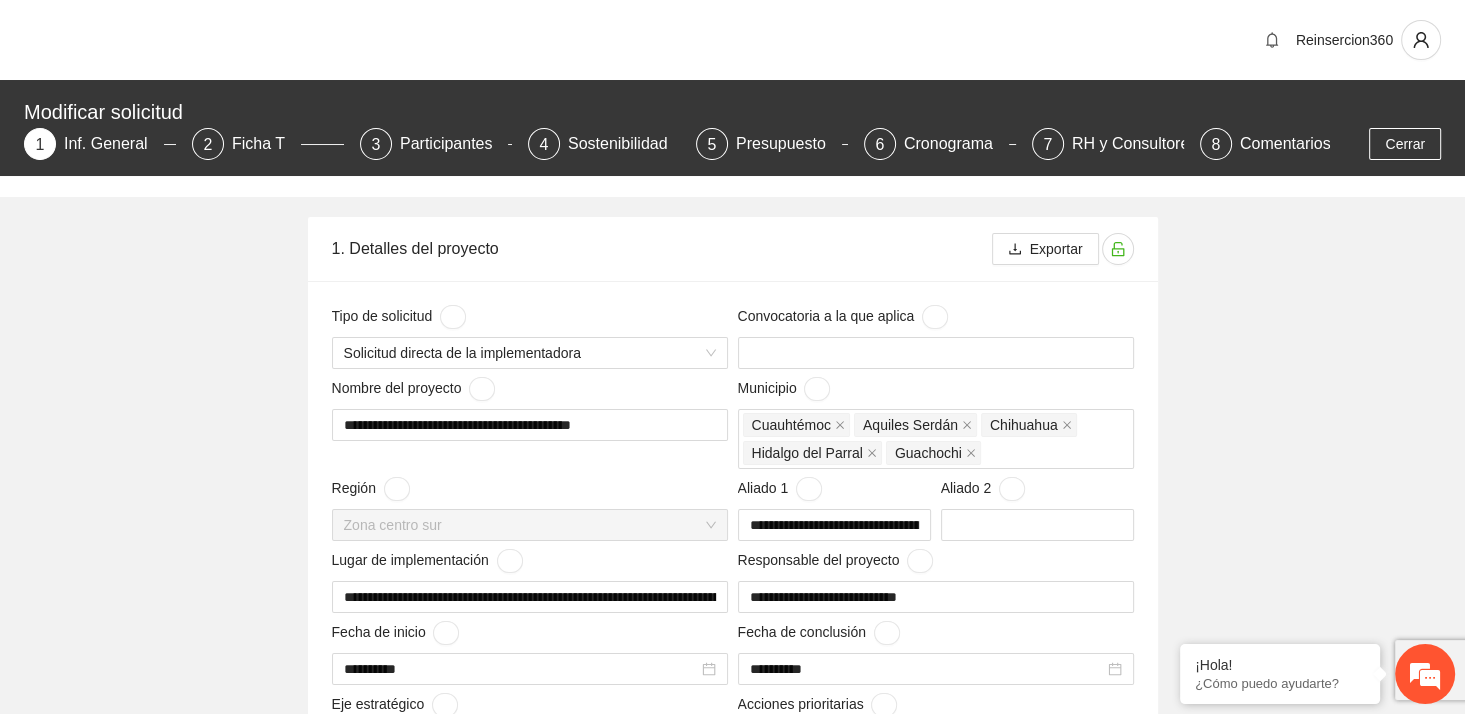 type 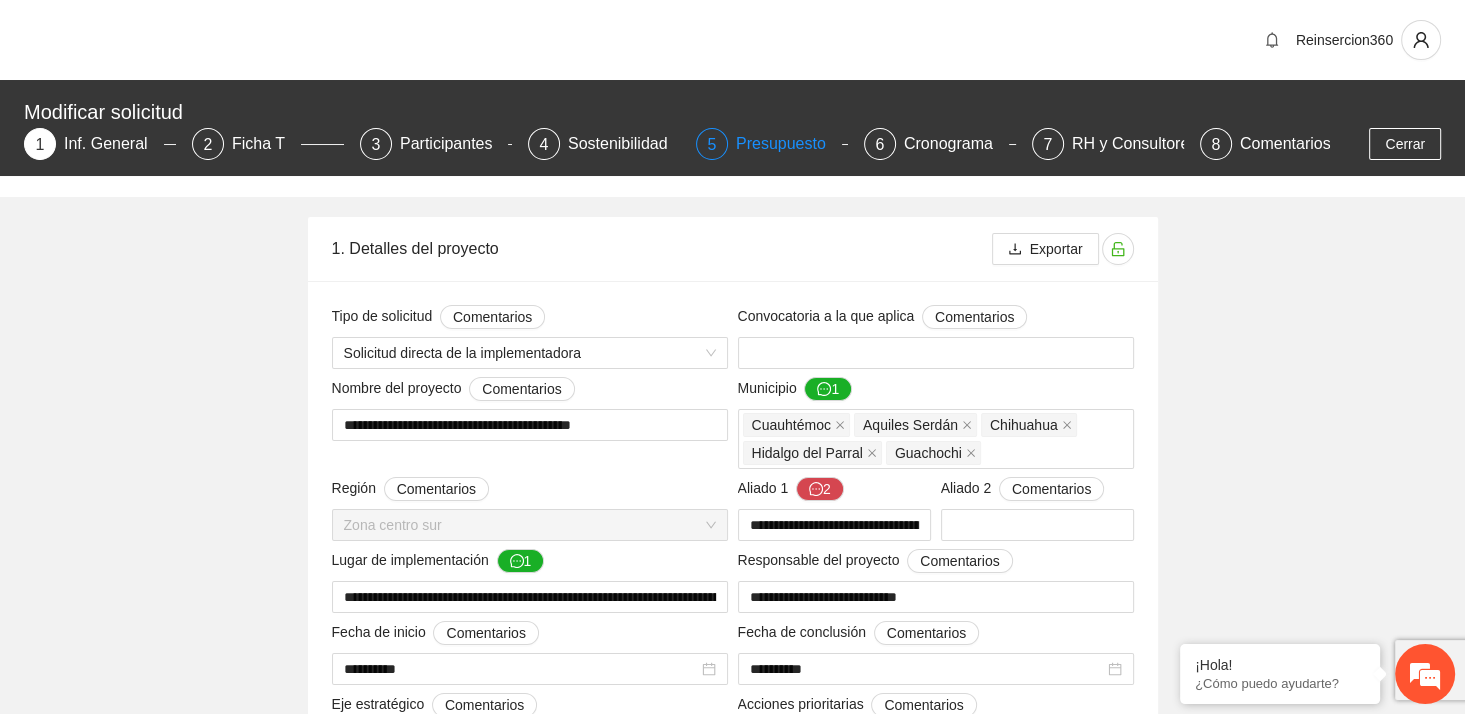 click on "Presupuesto" at bounding box center [789, 144] 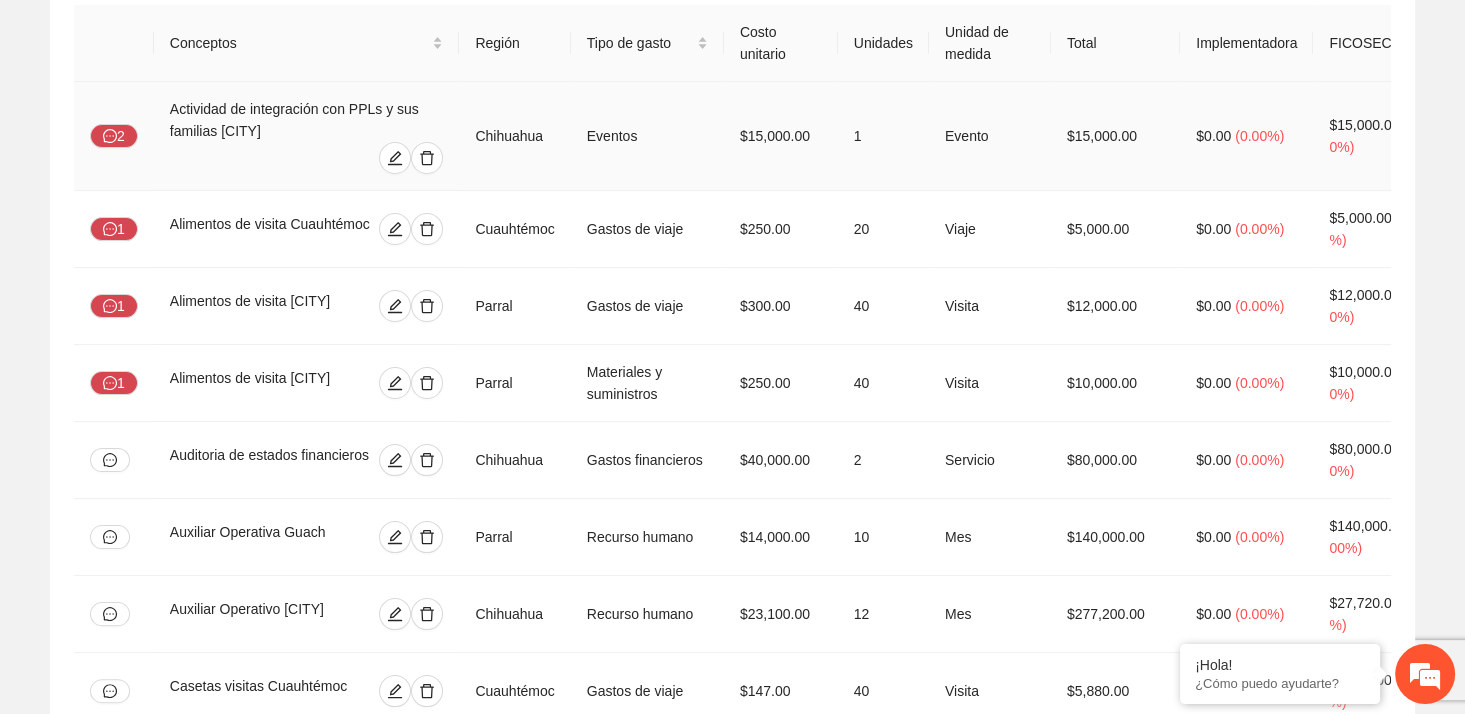 scroll, scrollTop: 0, scrollLeft: 0, axis: both 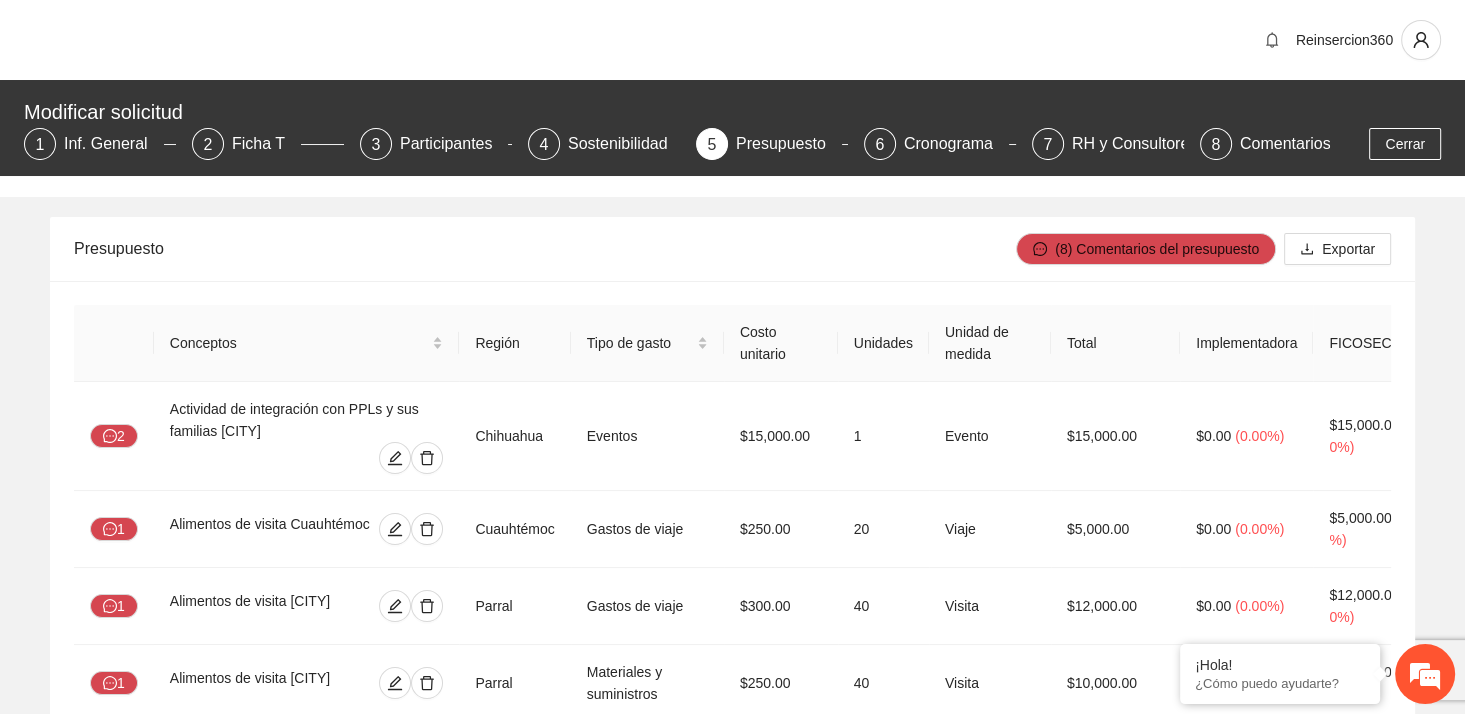 click on "Presupuesto" at bounding box center (545, 248) 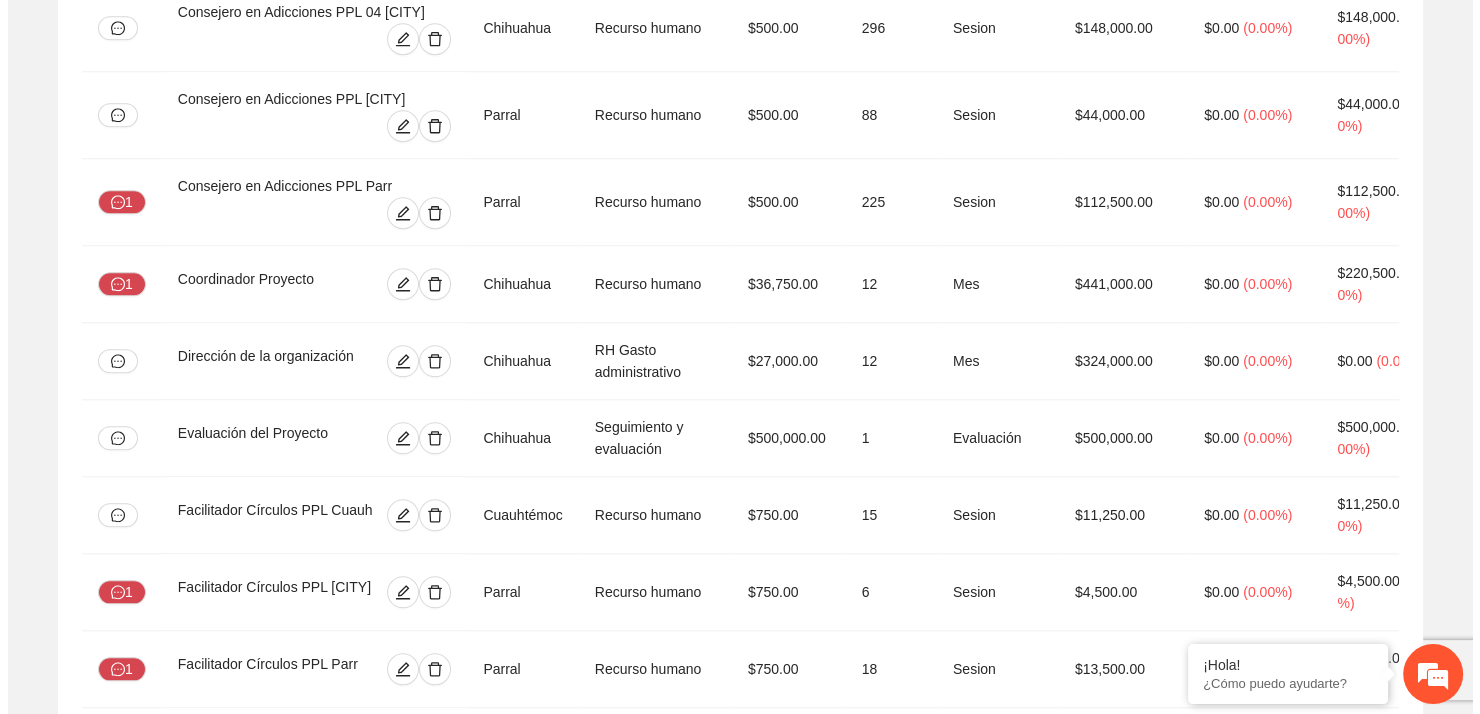 scroll, scrollTop: 9436, scrollLeft: 0, axis: vertical 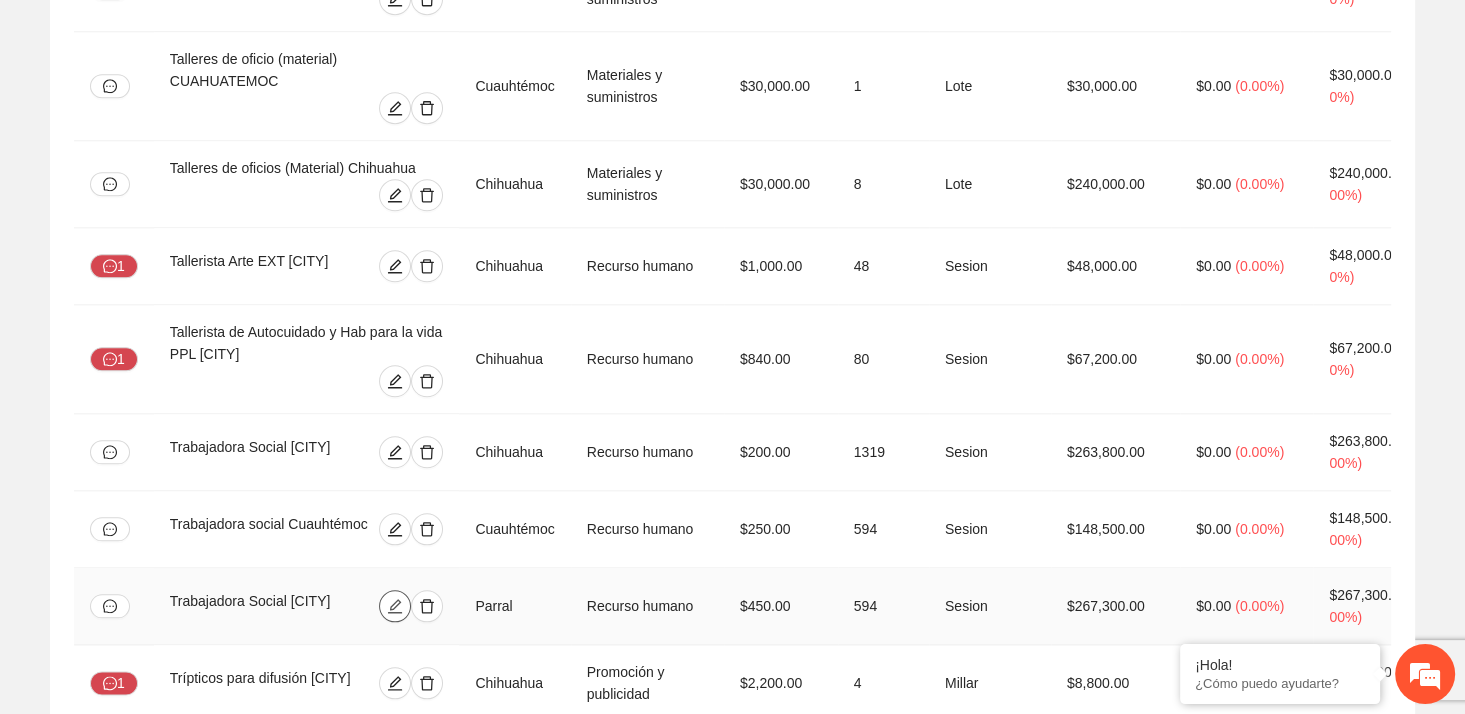 click 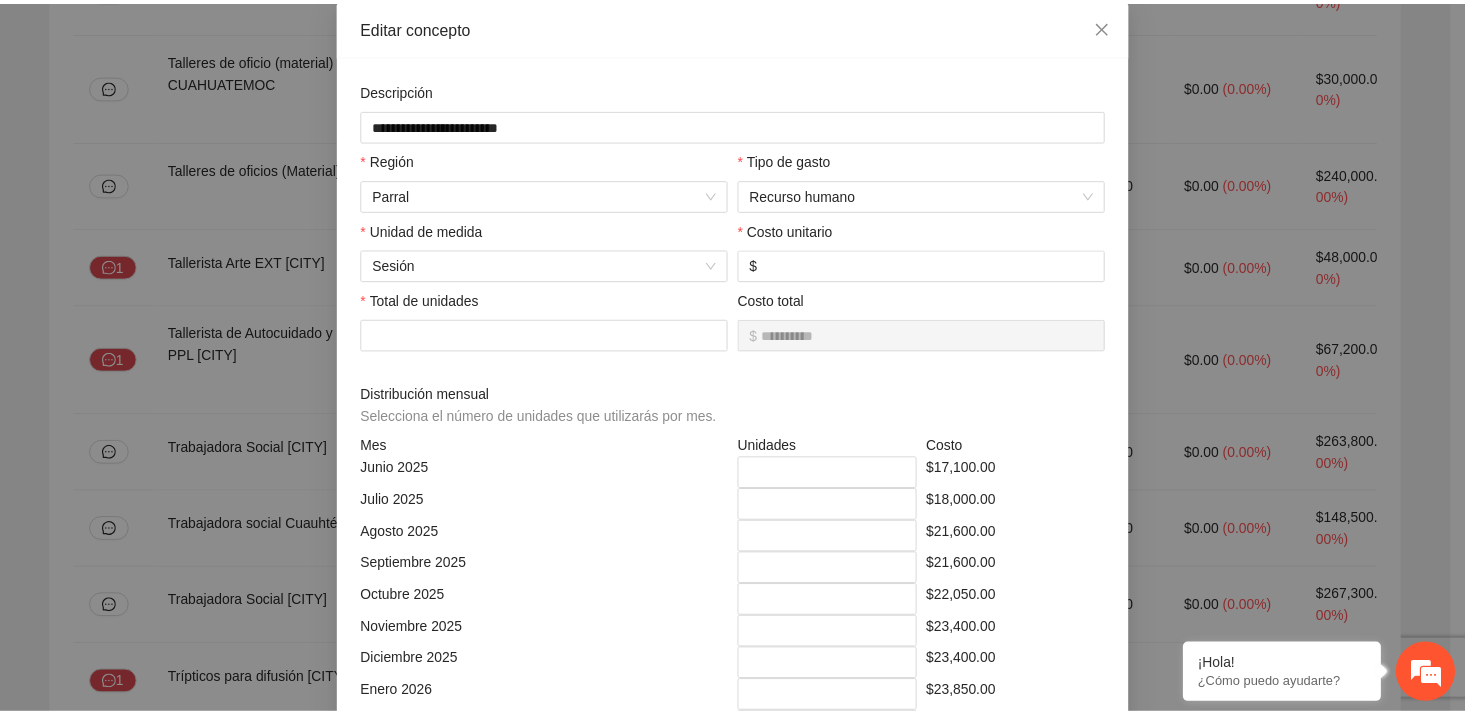 scroll, scrollTop: 0, scrollLeft: 0, axis: both 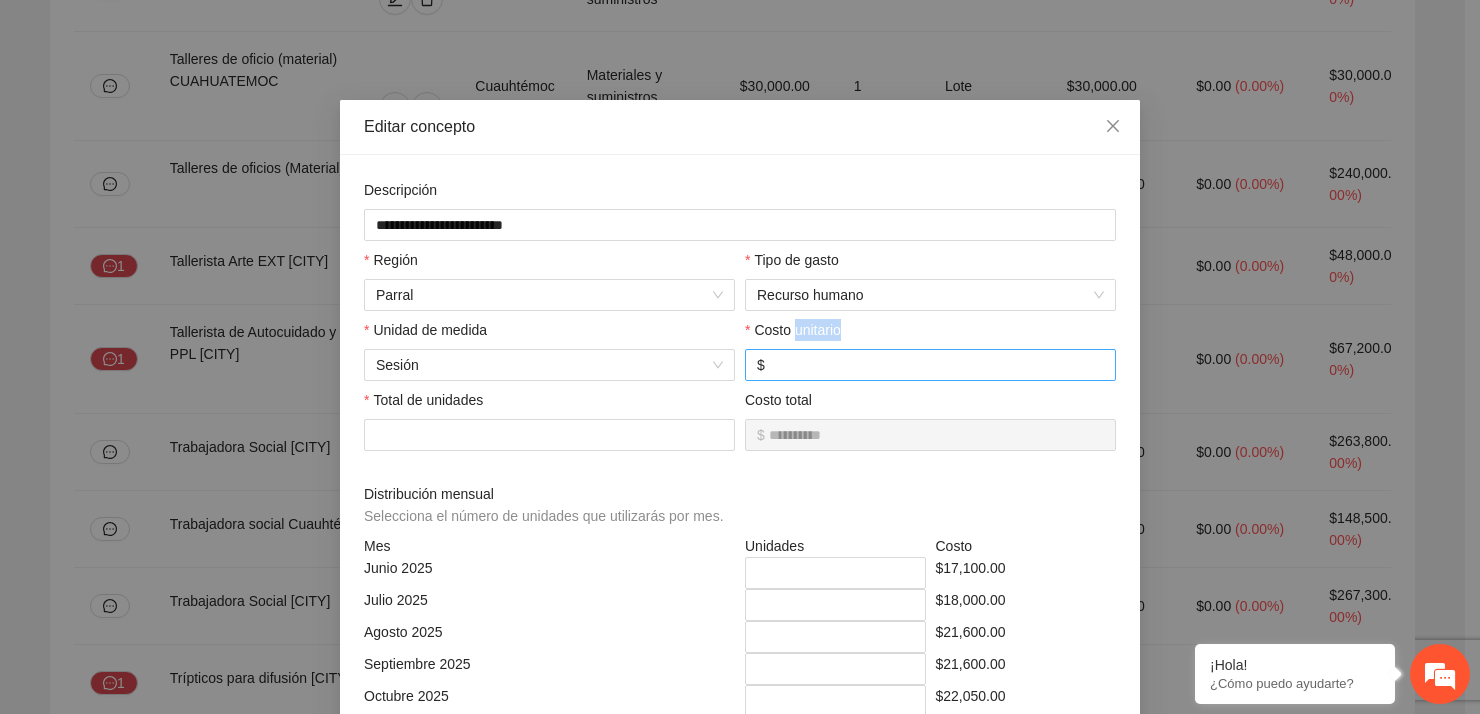 drag, startPoint x: 789, startPoint y: 339, endPoint x: 758, endPoint y: 354, distance: 34.43835 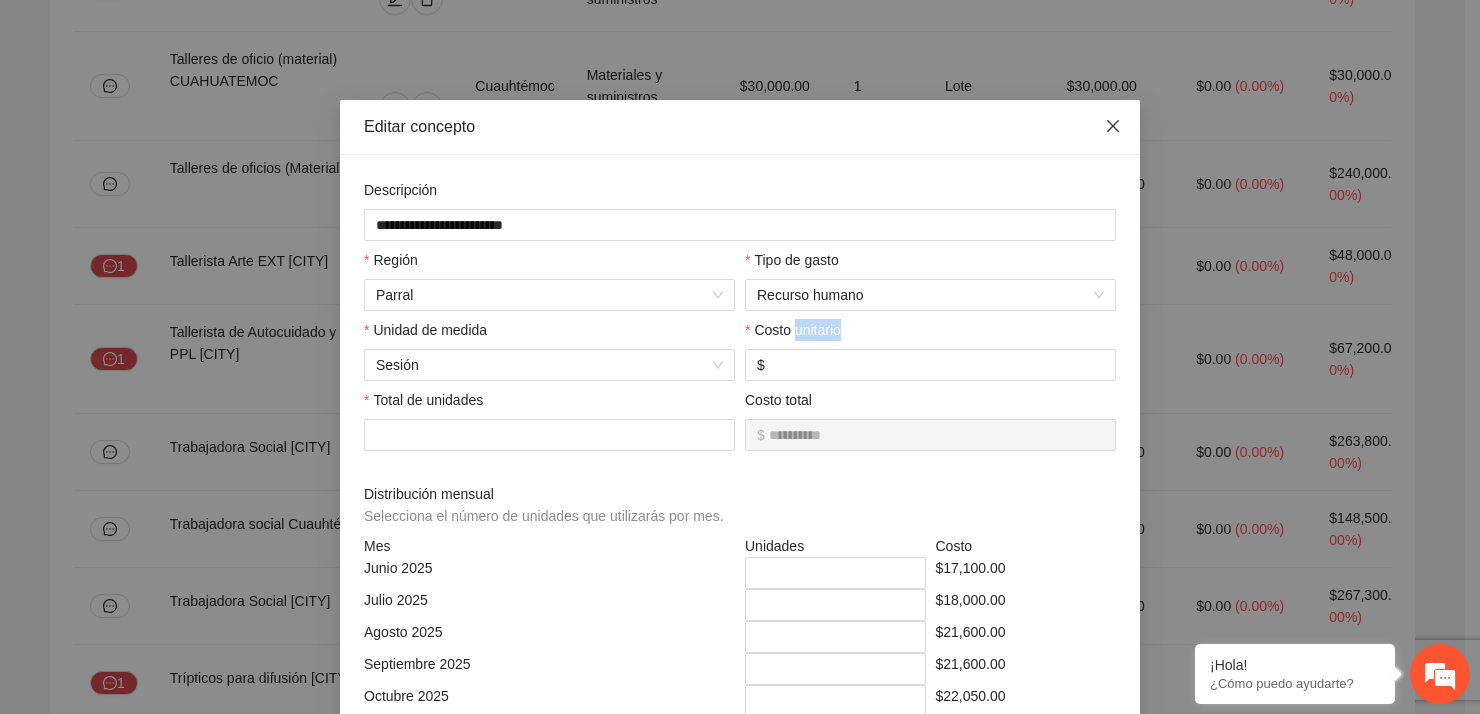 click at bounding box center (1113, 127) 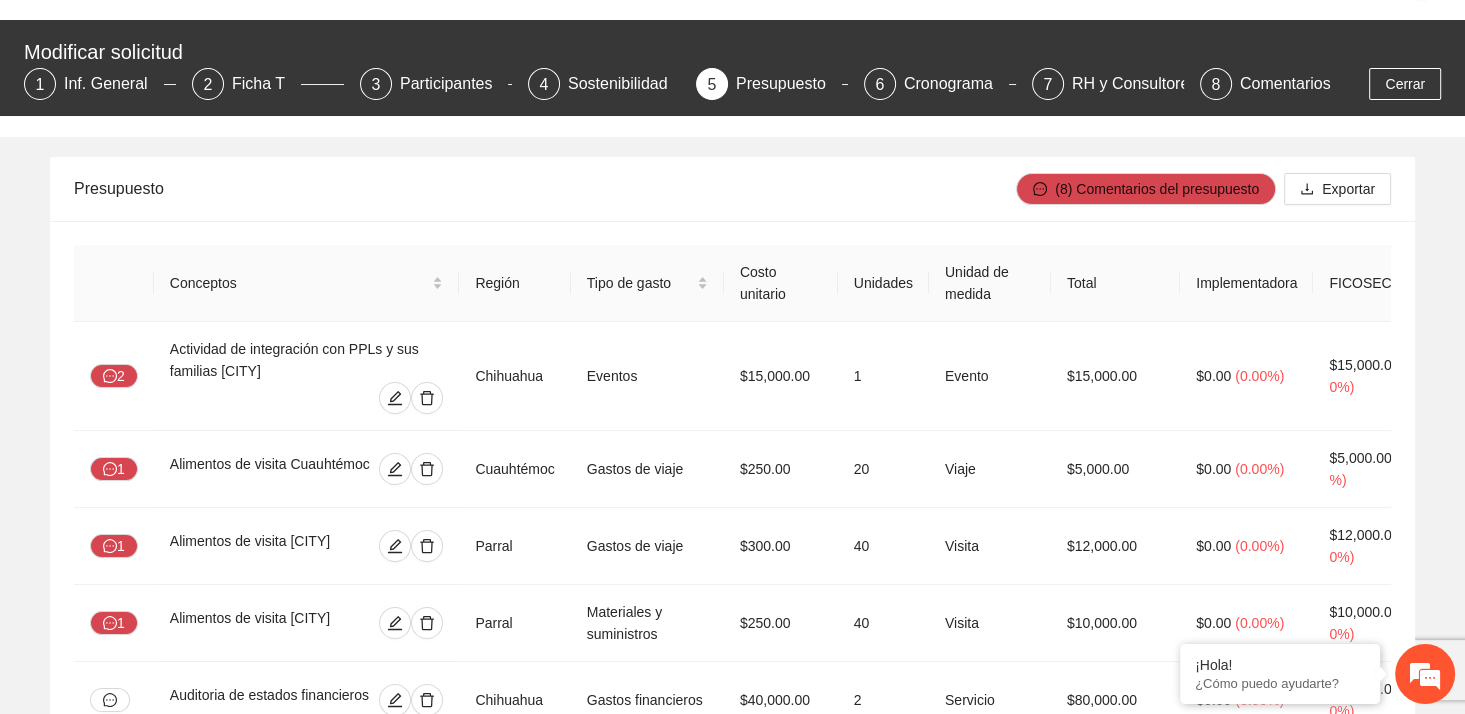 scroll, scrollTop: 0, scrollLeft: 0, axis: both 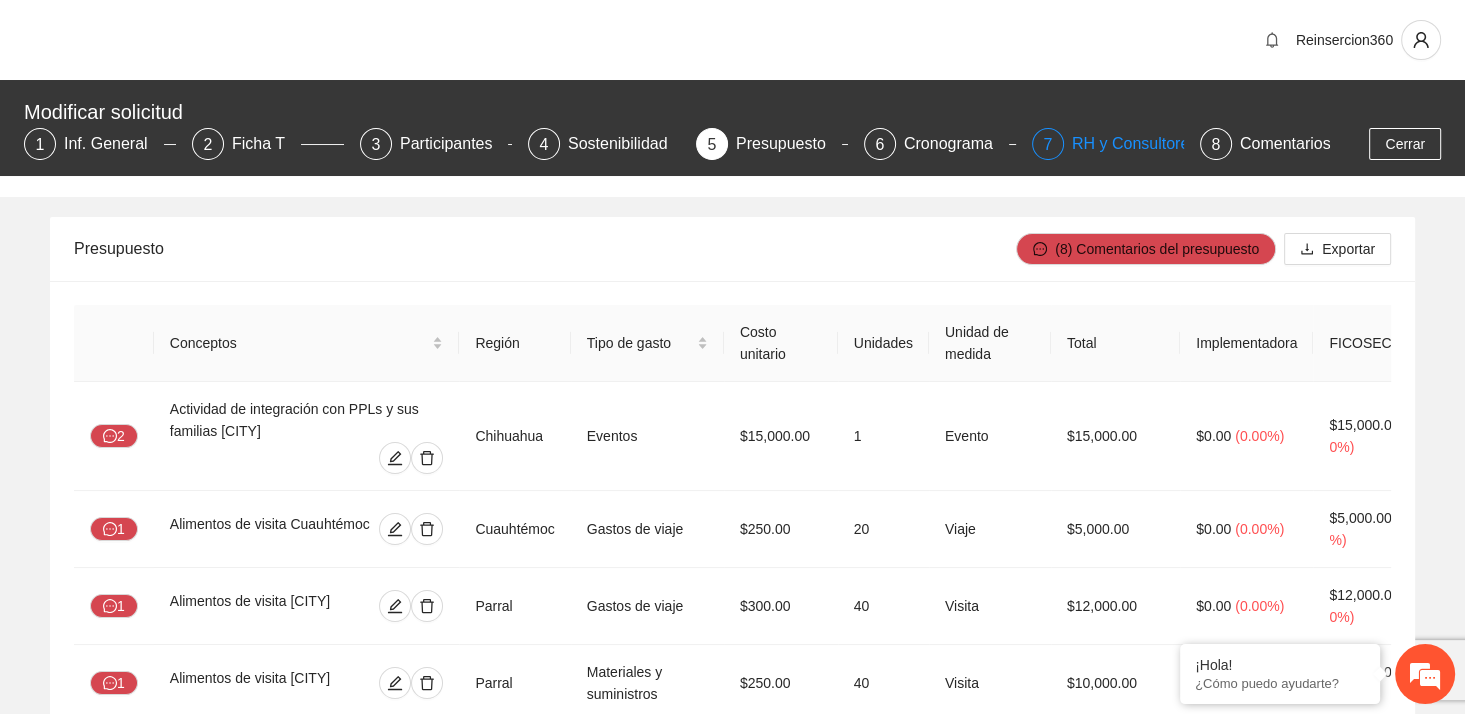 click on "RH y Consultores" at bounding box center [1142, 144] 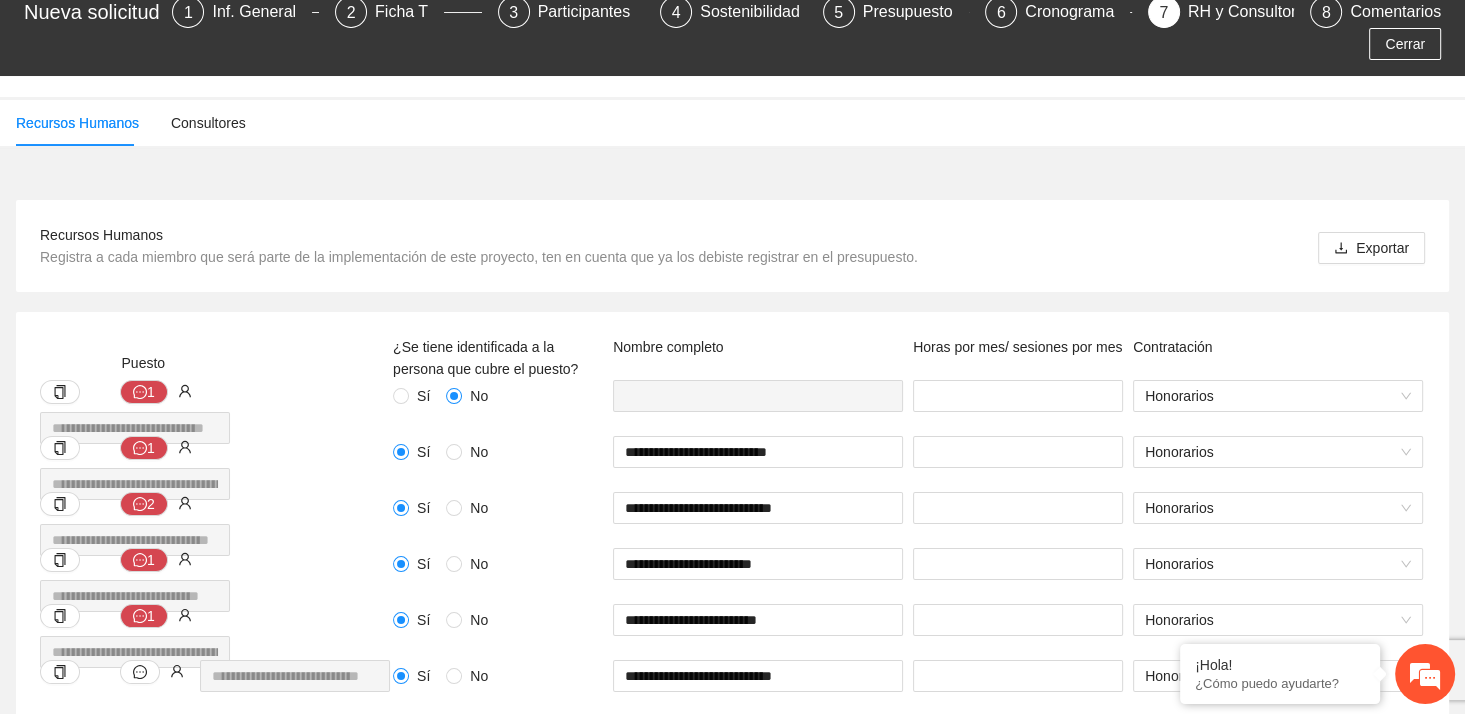 scroll, scrollTop: 300, scrollLeft: 0, axis: vertical 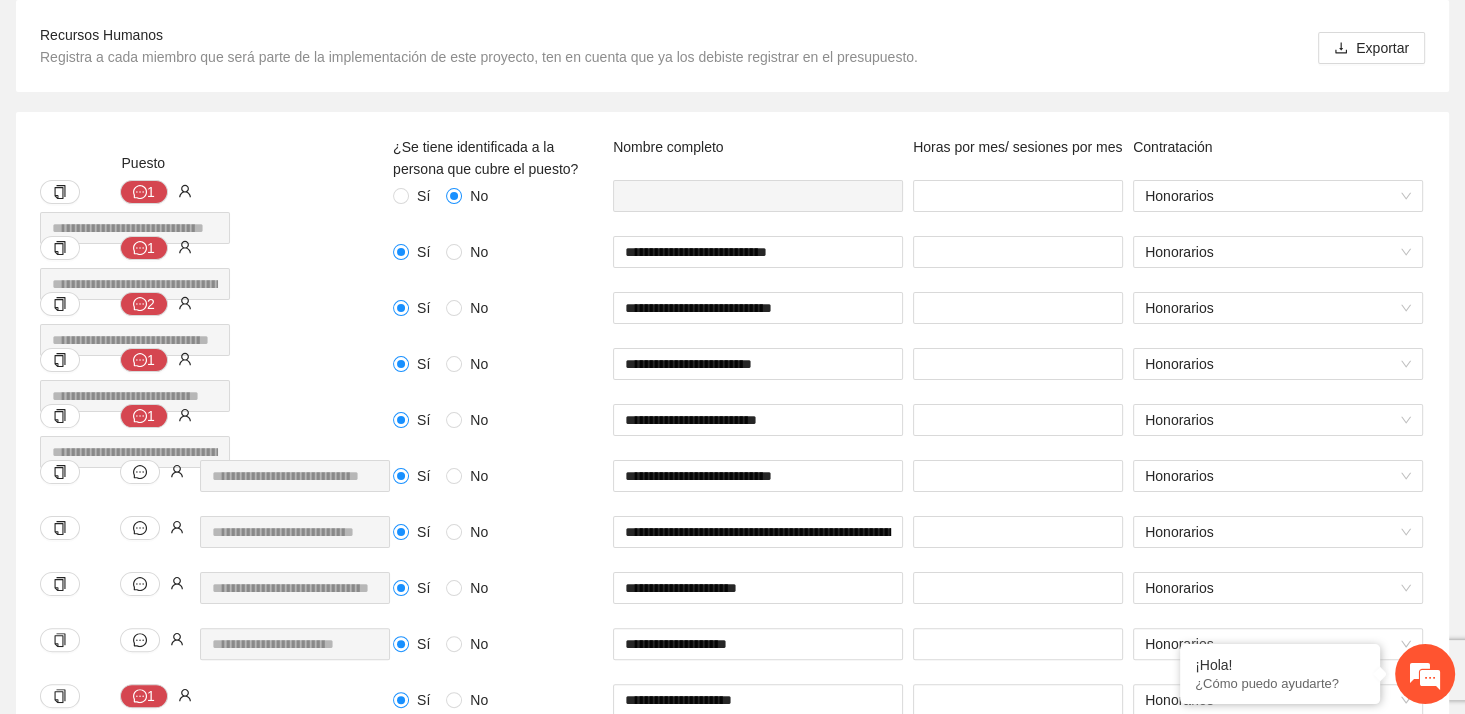 click on "Recursos Humanos Registra a cada miembro que será parte de la implementación de este proyecto, ten en cuenta que ya los debiste registrar en el presupuesto. Exportar" at bounding box center [732, 46] 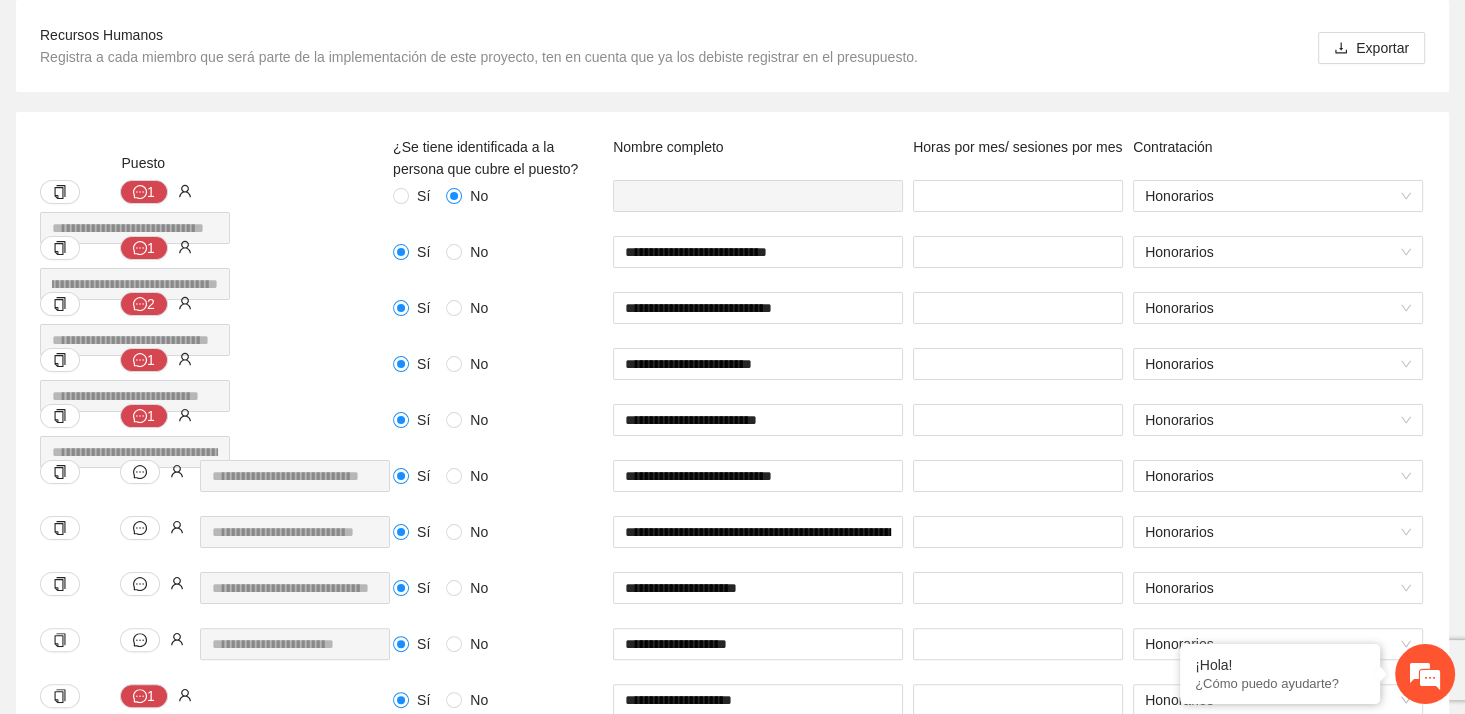 click on "**********" at bounding box center [216, 264] 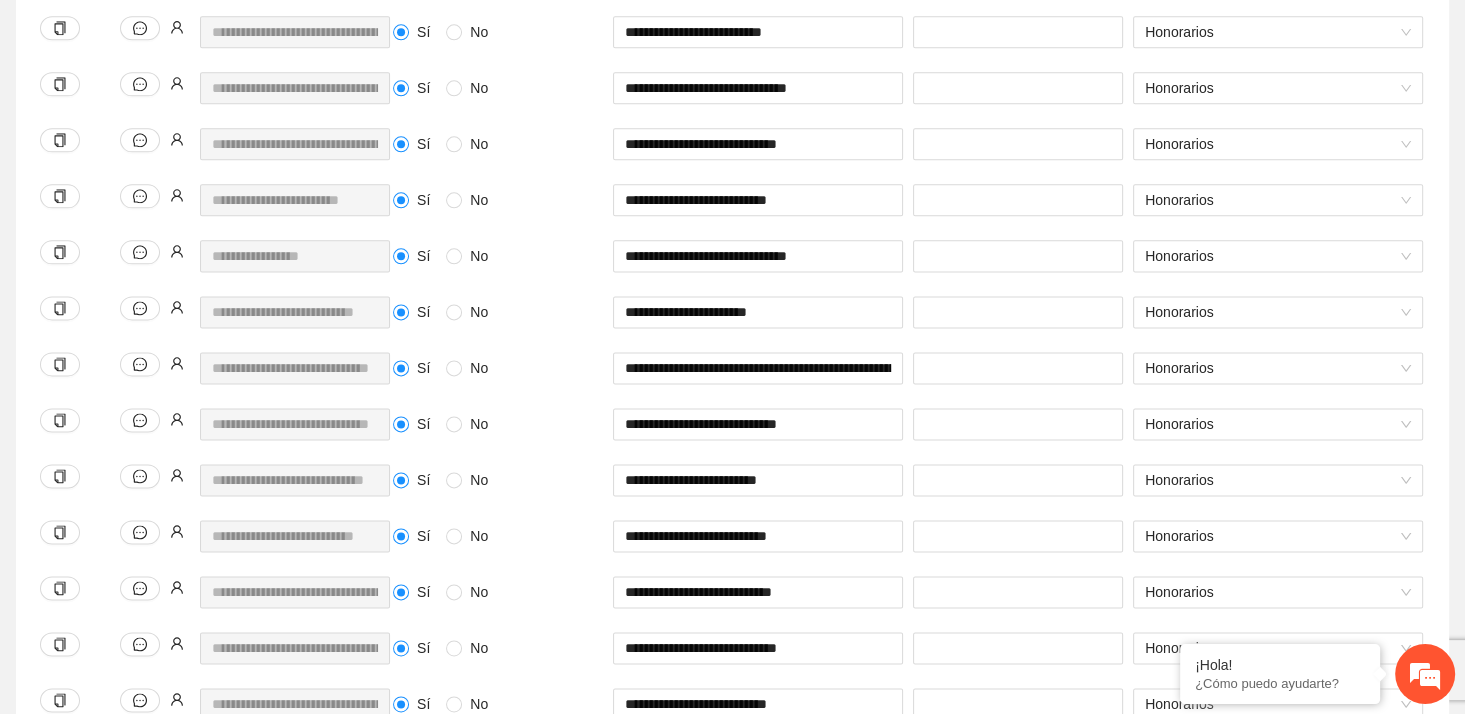 scroll, scrollTop: 2372, scrollLeft: 0, axis: vertical 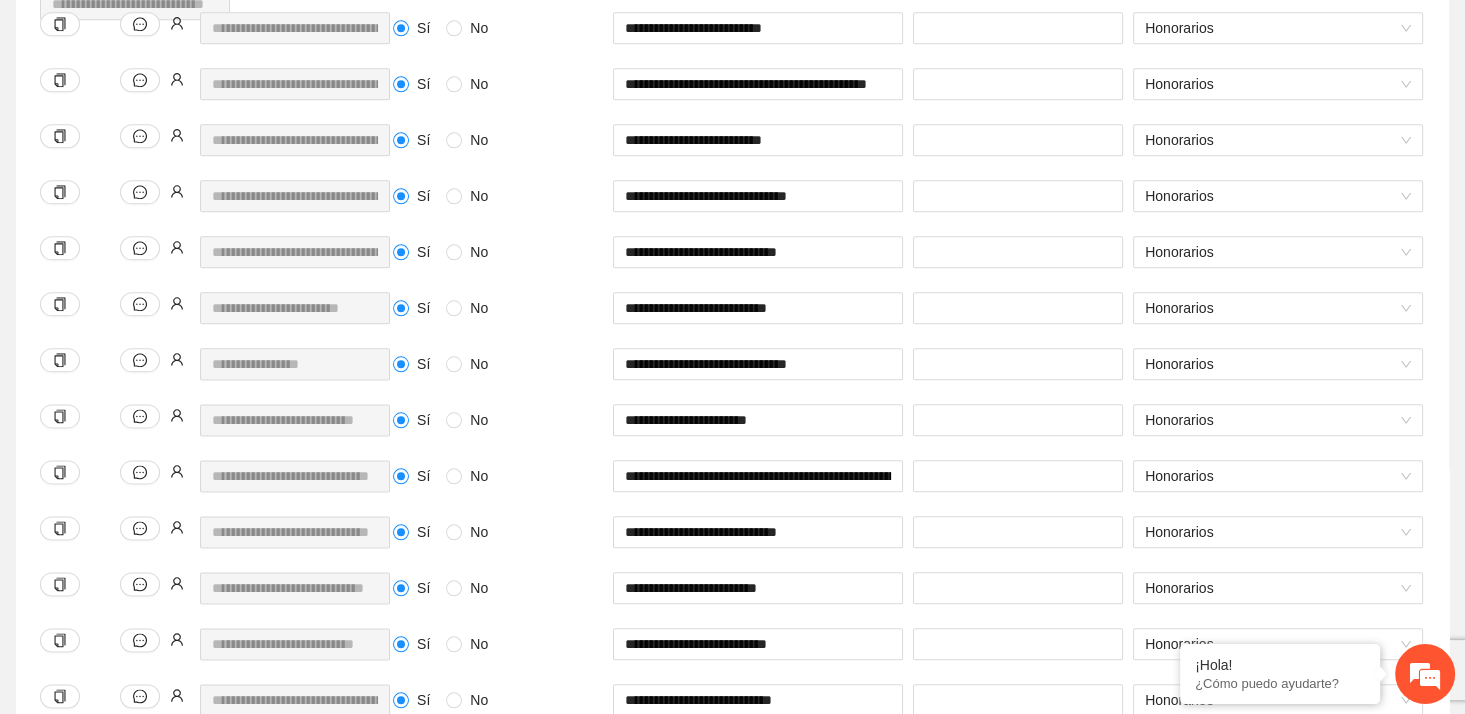 click on "**********" at bounding box center [295, 308] 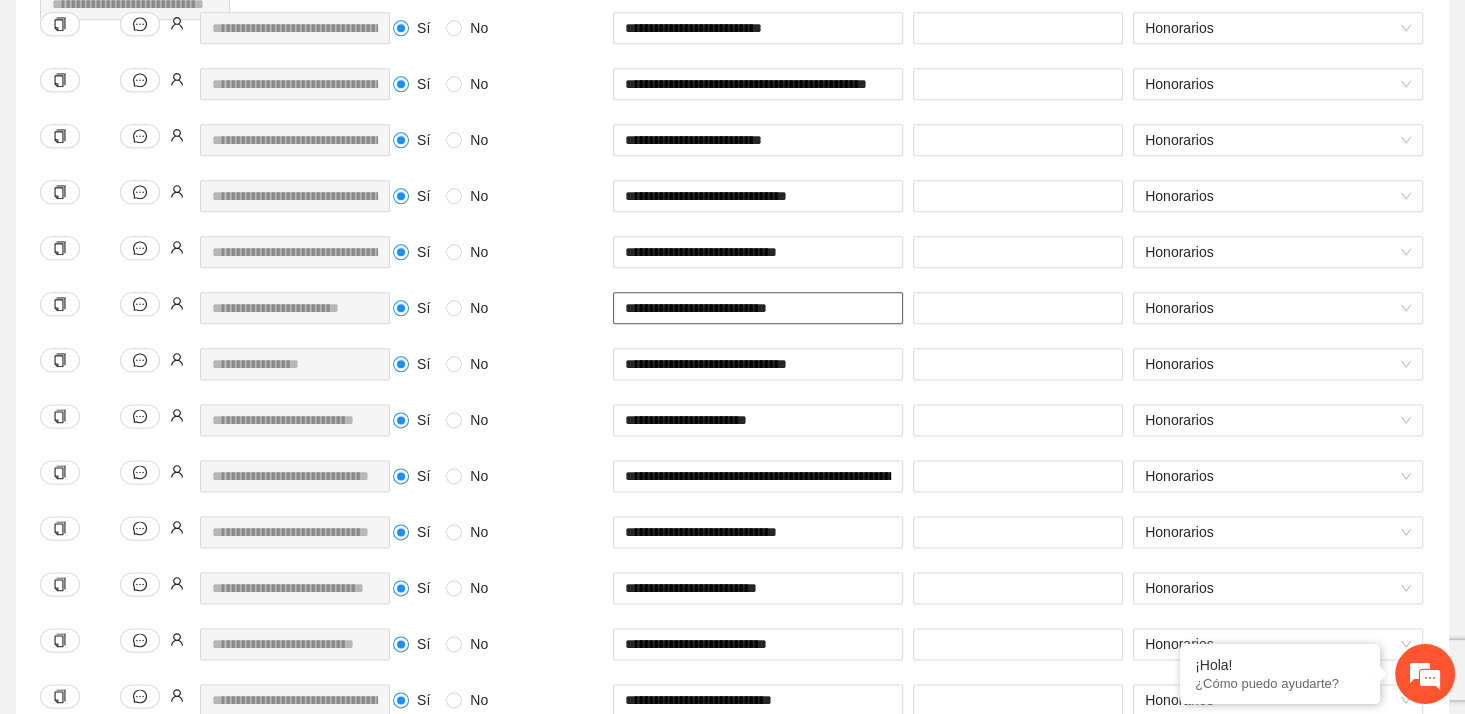 drag, startPoint x: 834, startPoint y: 310, endPoint x: 602, endPoint y: 314, distance: 232.03448 